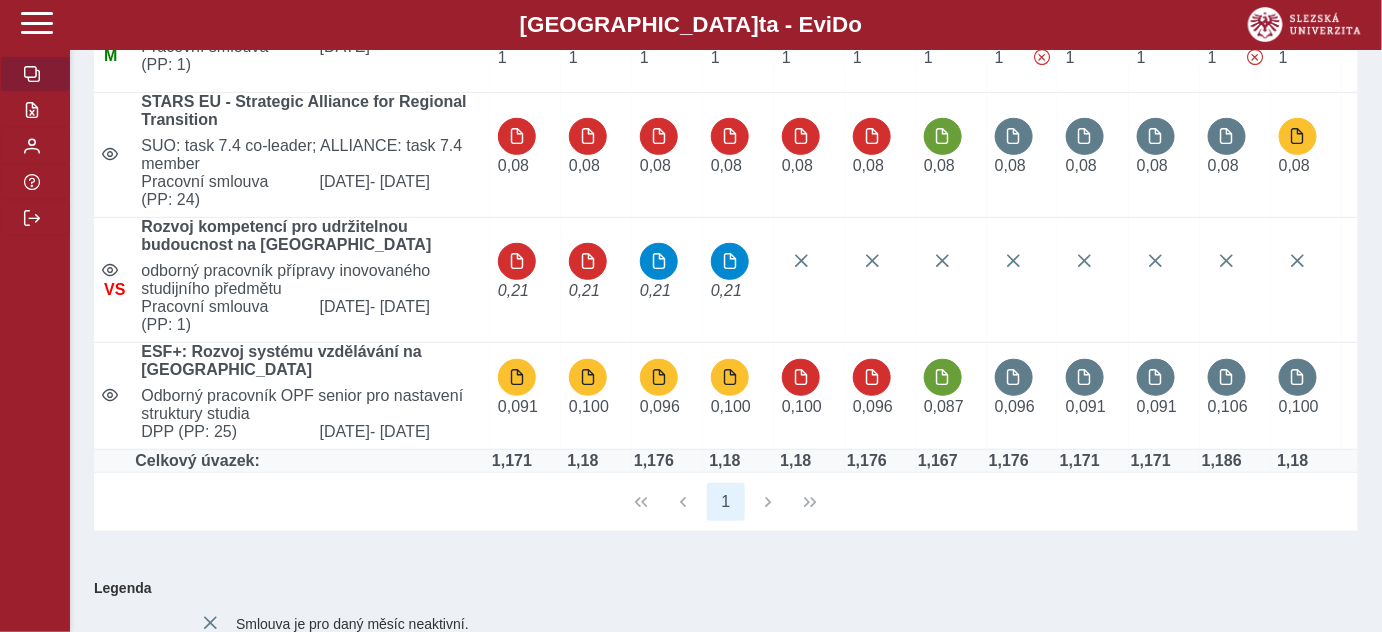 scroll, scrollTop: 272, scrollLeft: 0, axis: vertical 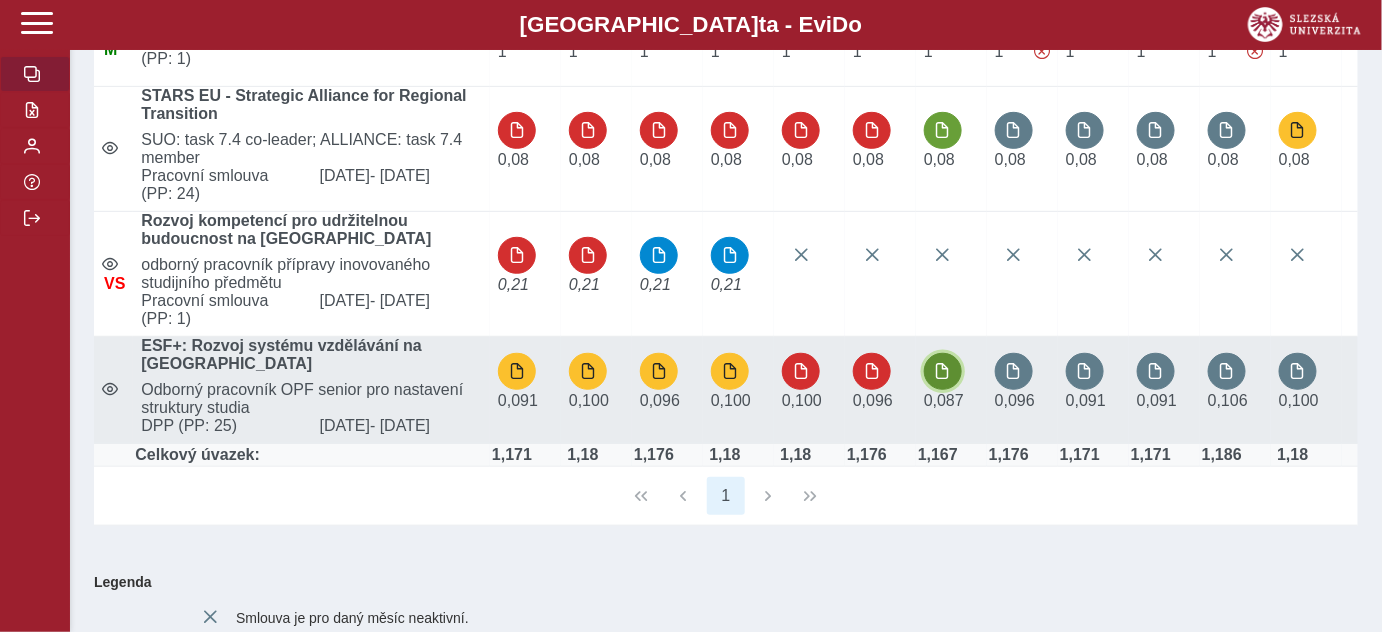 click at bounding box center [943, 371] 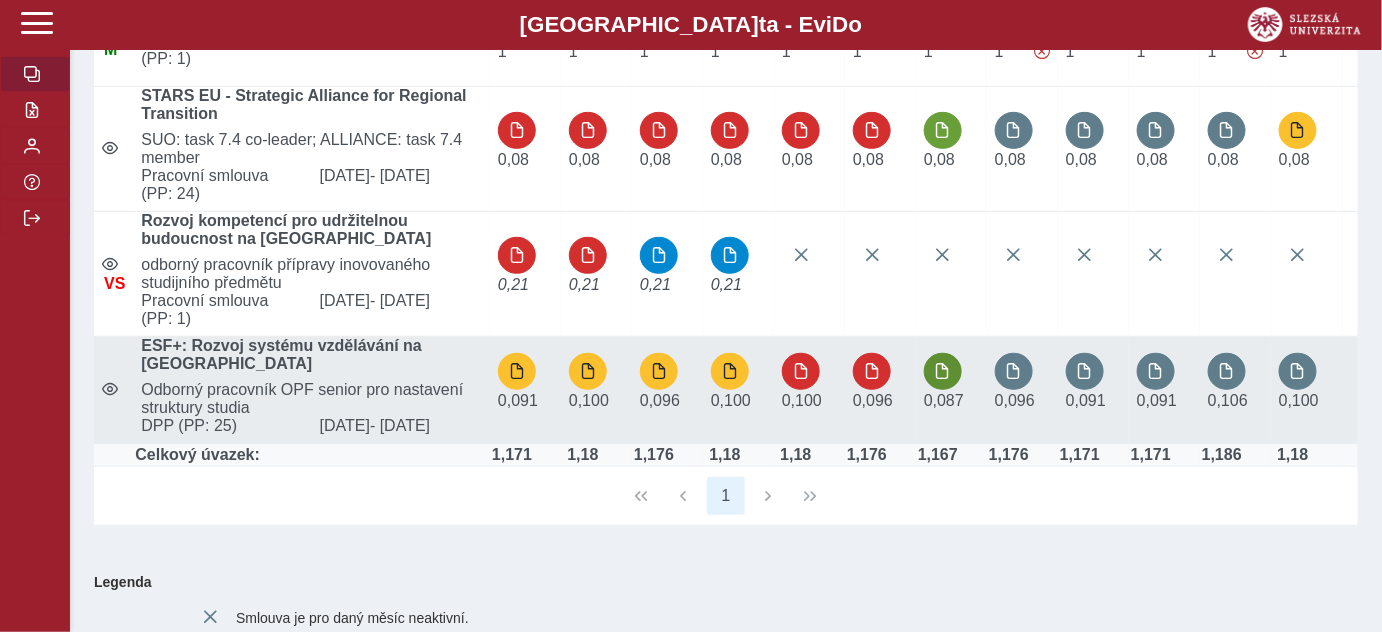 scroll, scrollTop: 0, scrollLeft: 0, axis: both 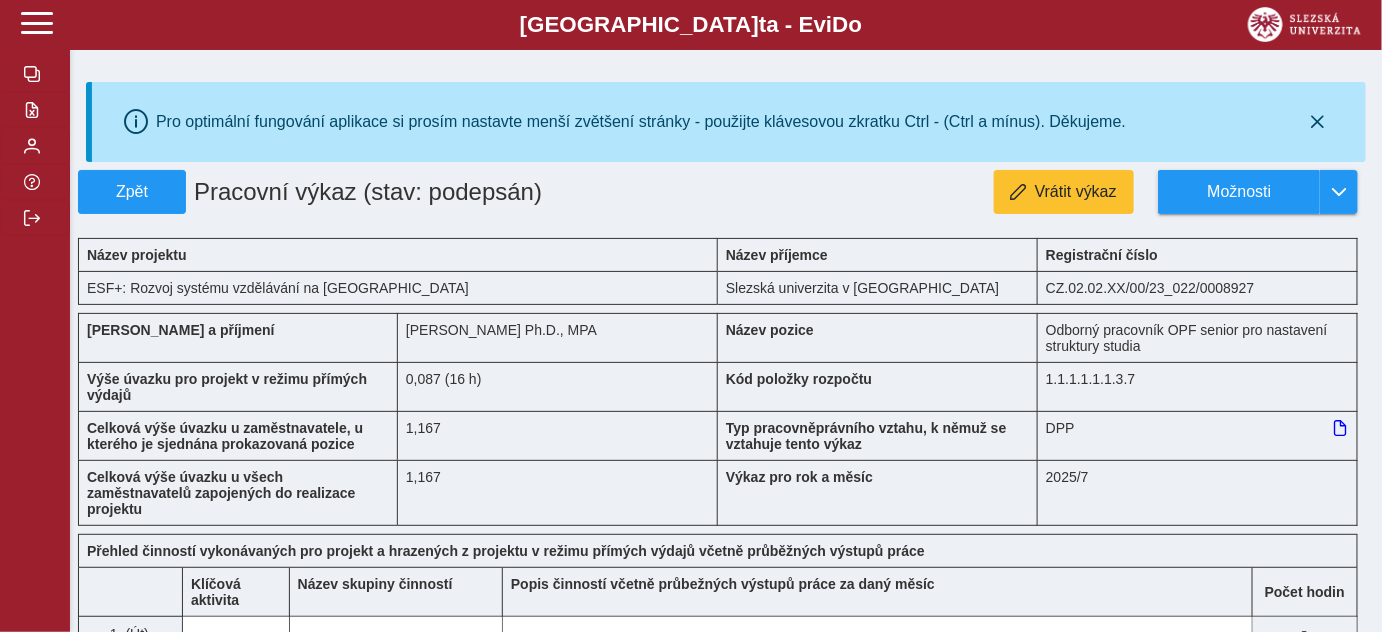 type 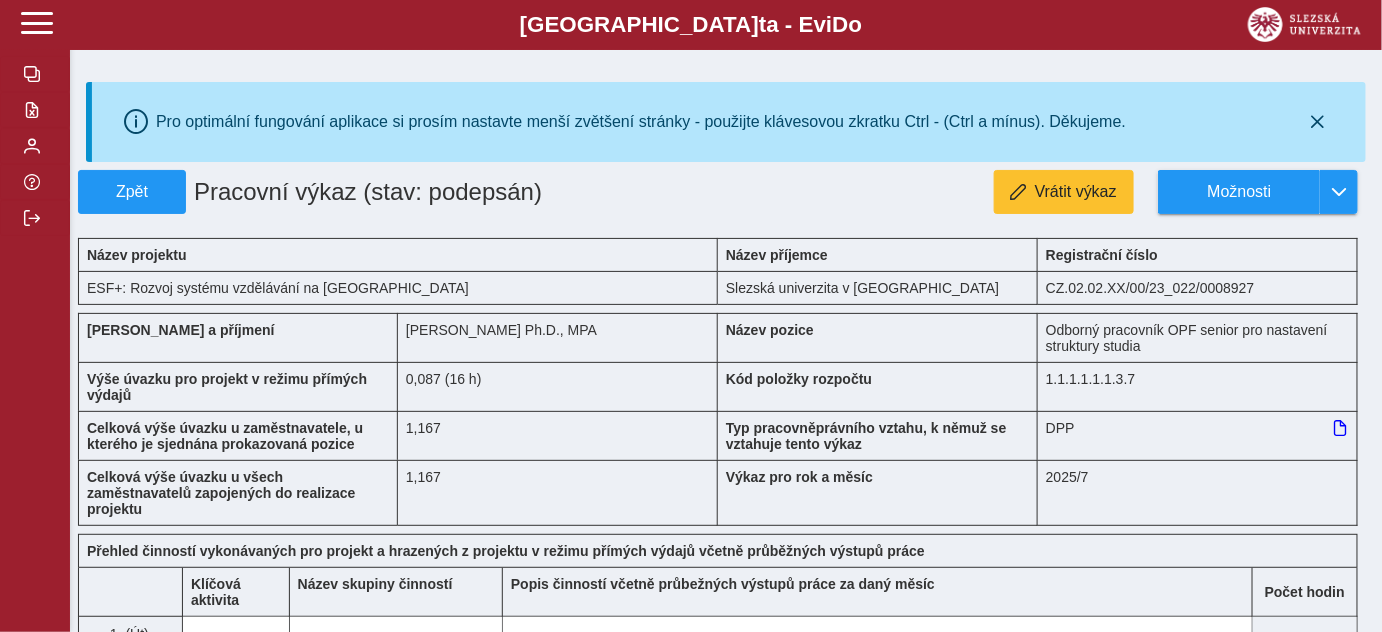 type on "**********" 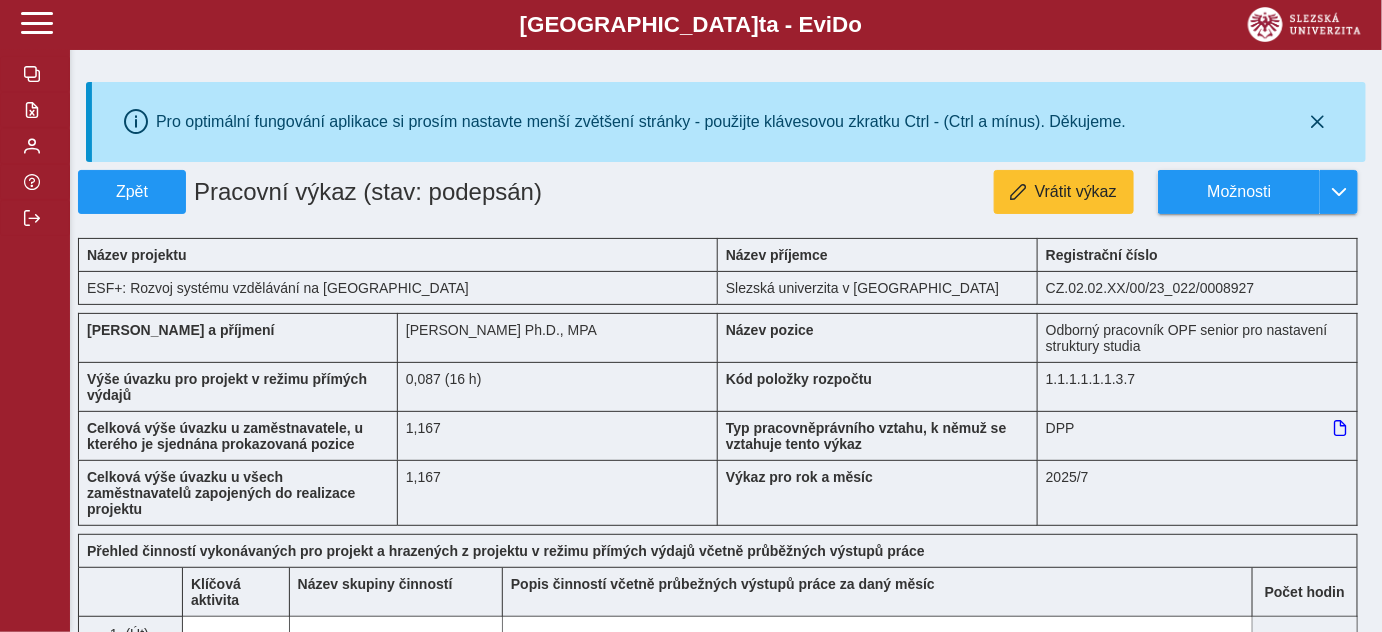 type on "***" 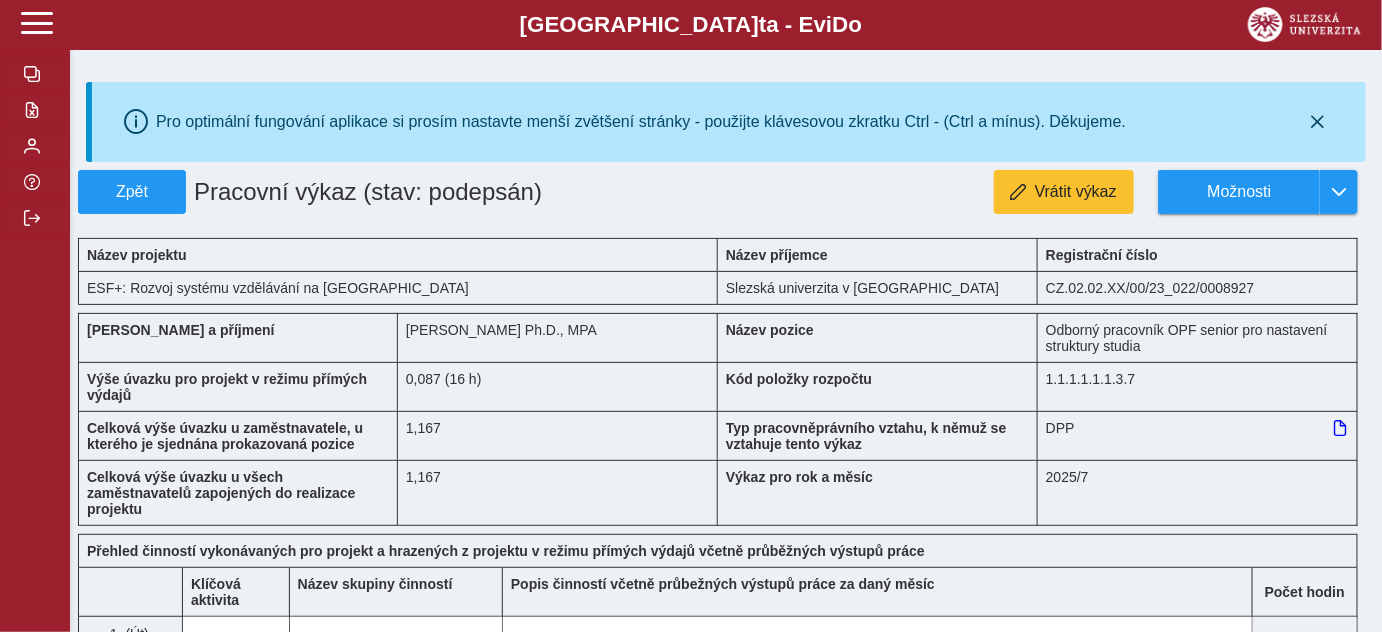 type on "**********" 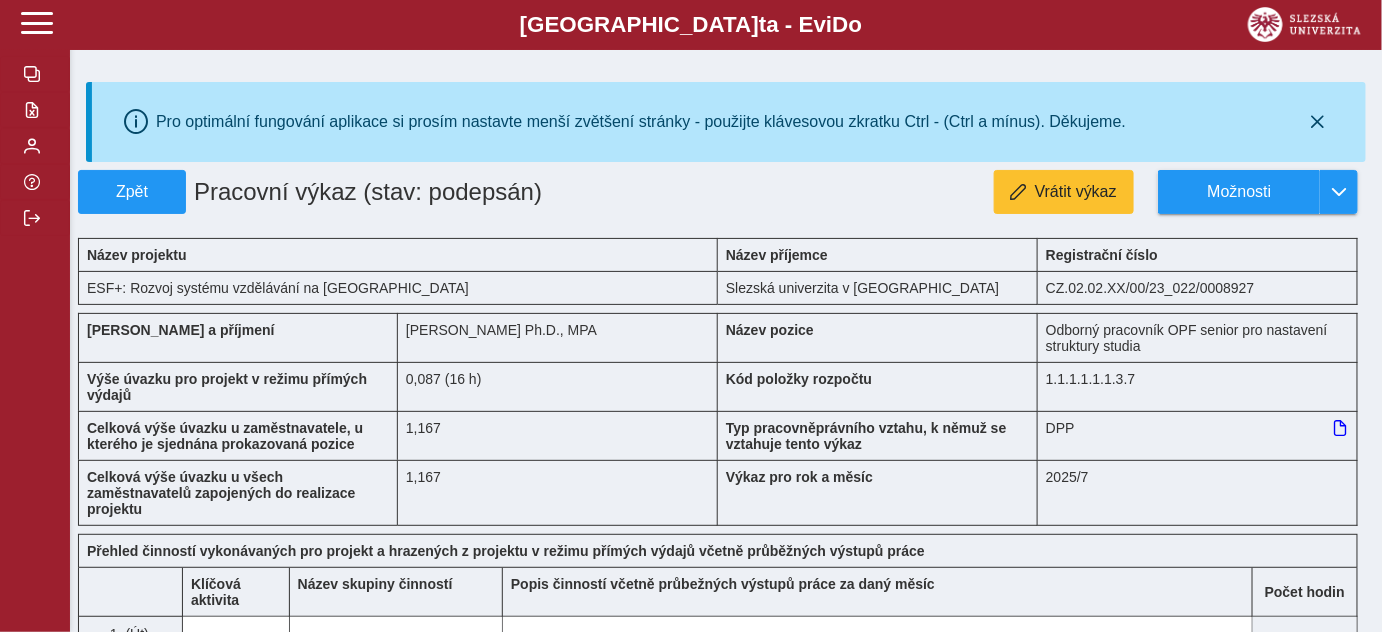 type on "**" 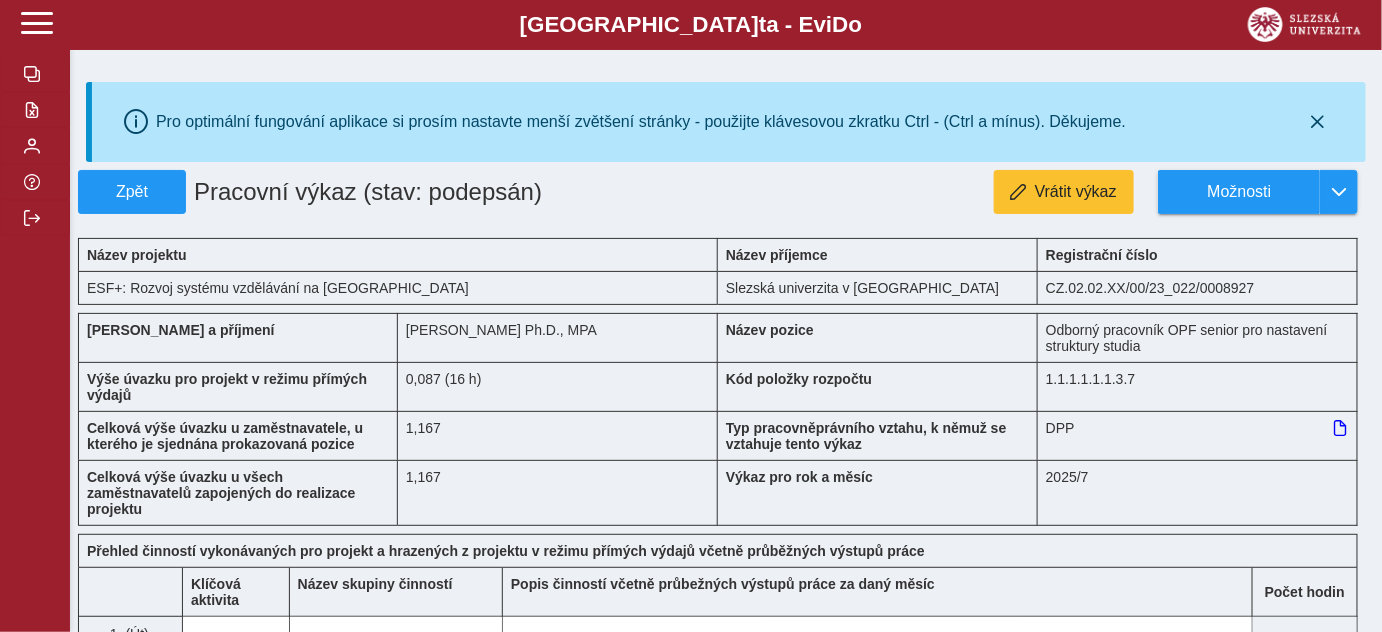 type on "***" 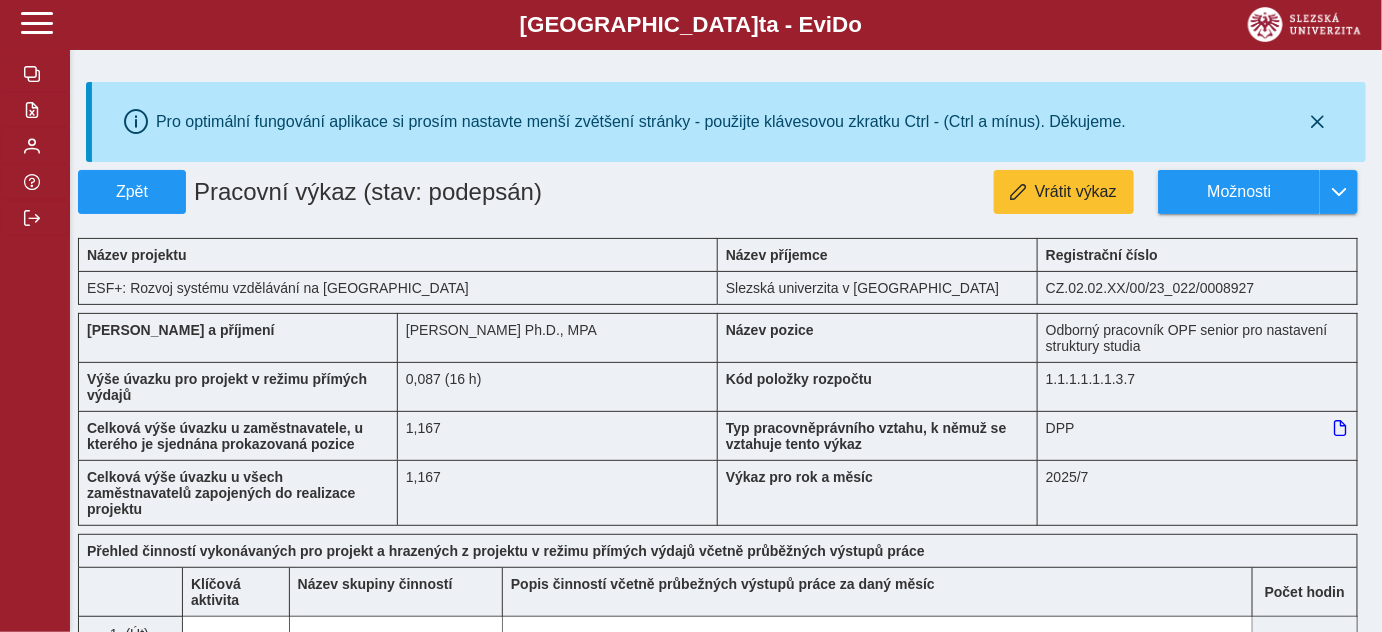 type on "*" 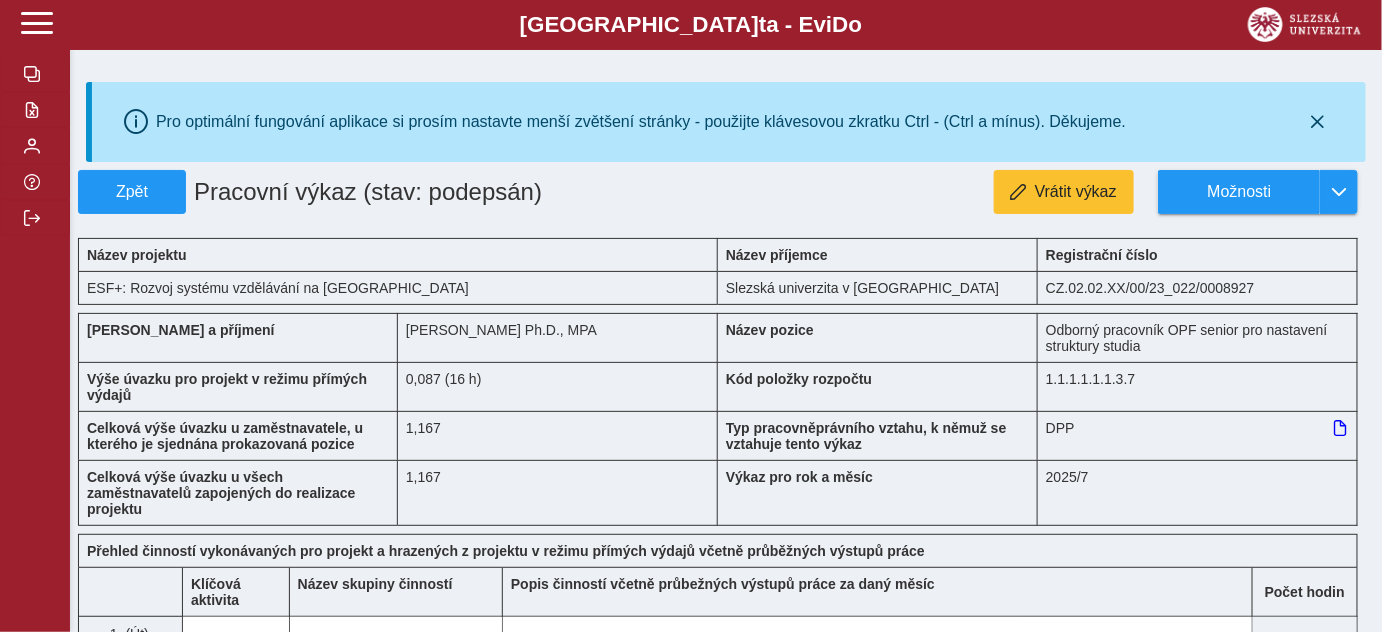 type on "**" 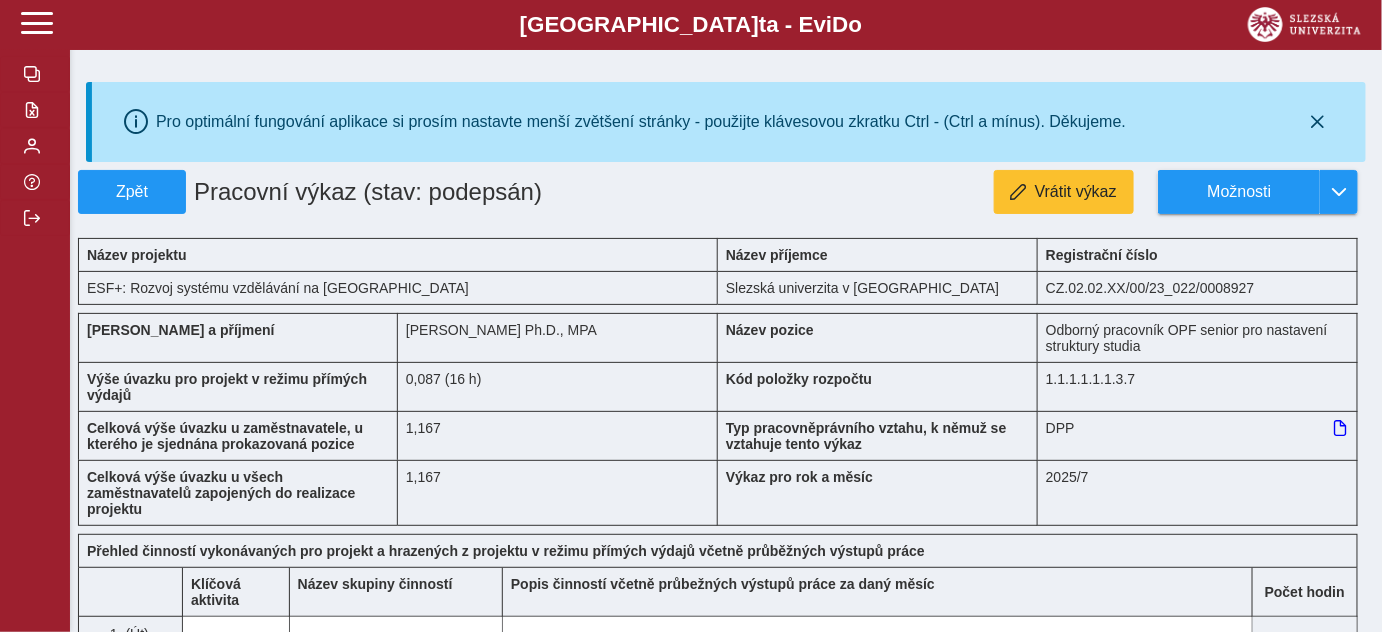 type on "**********" 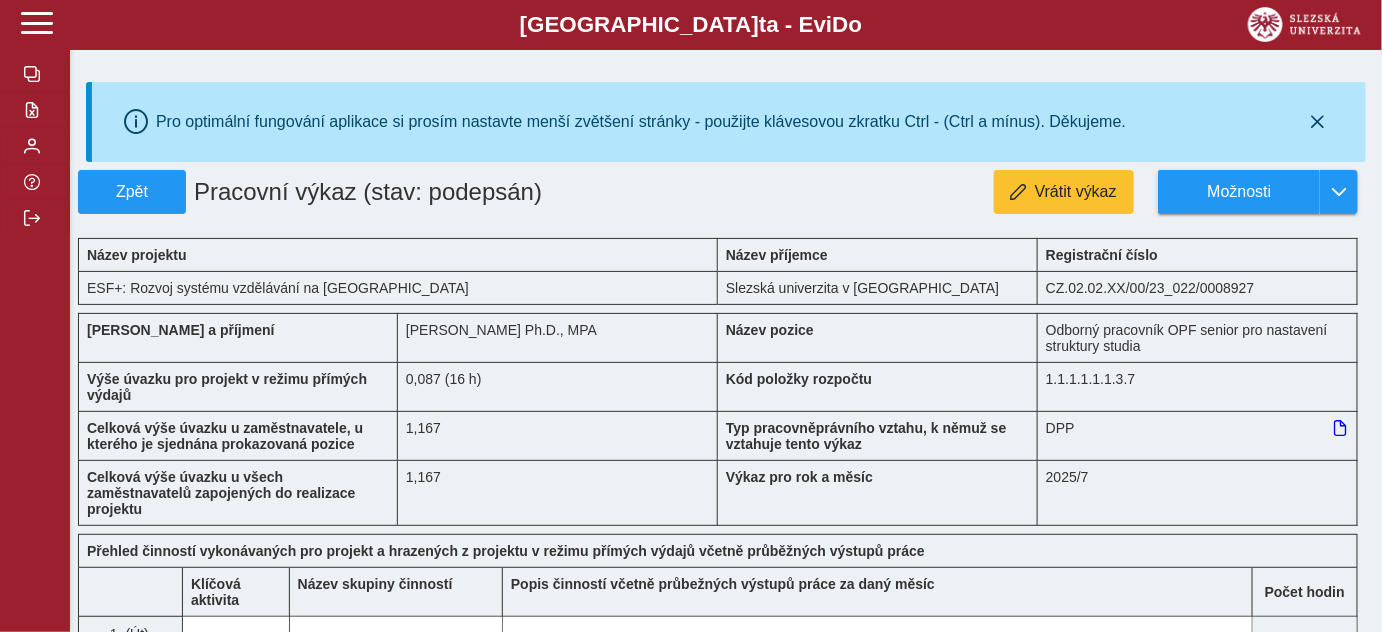 type on "*" 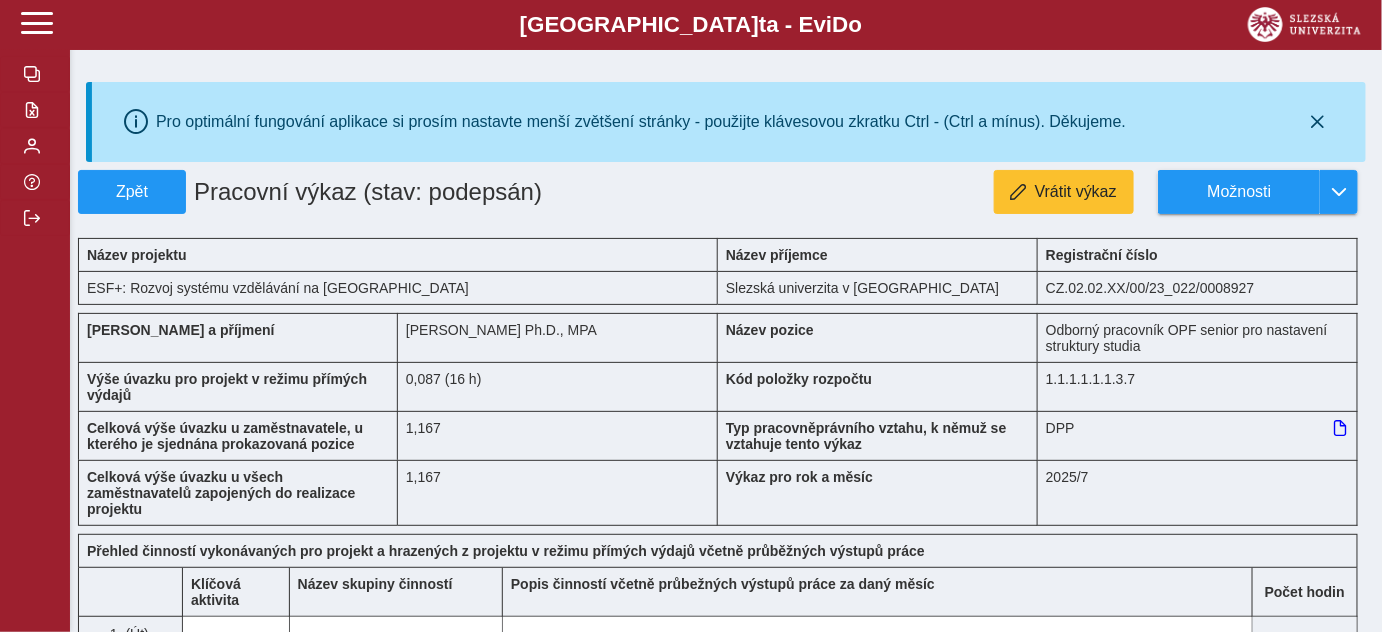 type on "**" 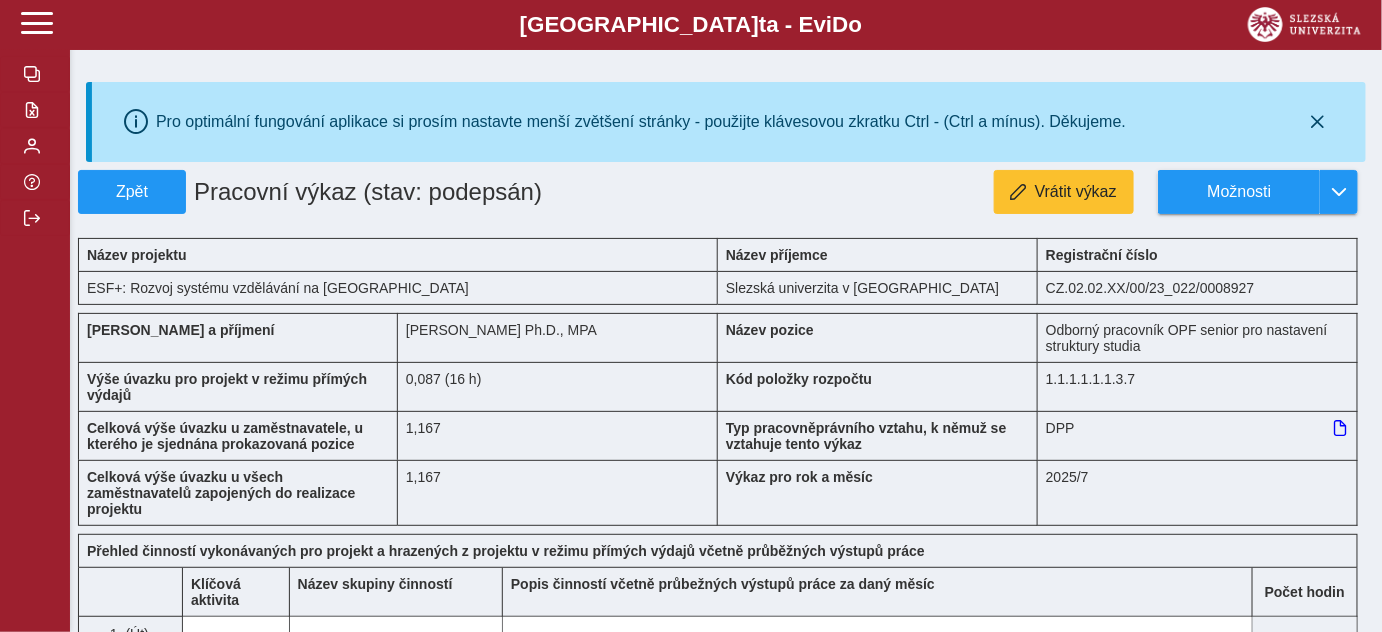 type on "**********" 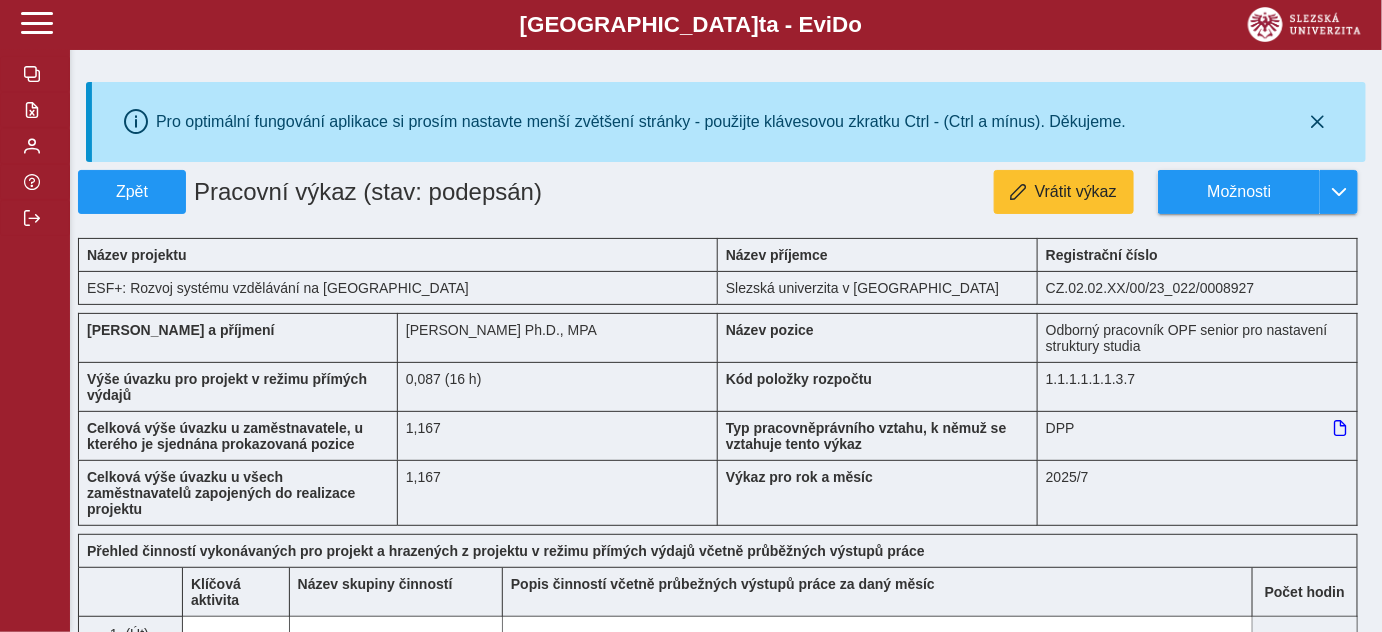type on "**********" 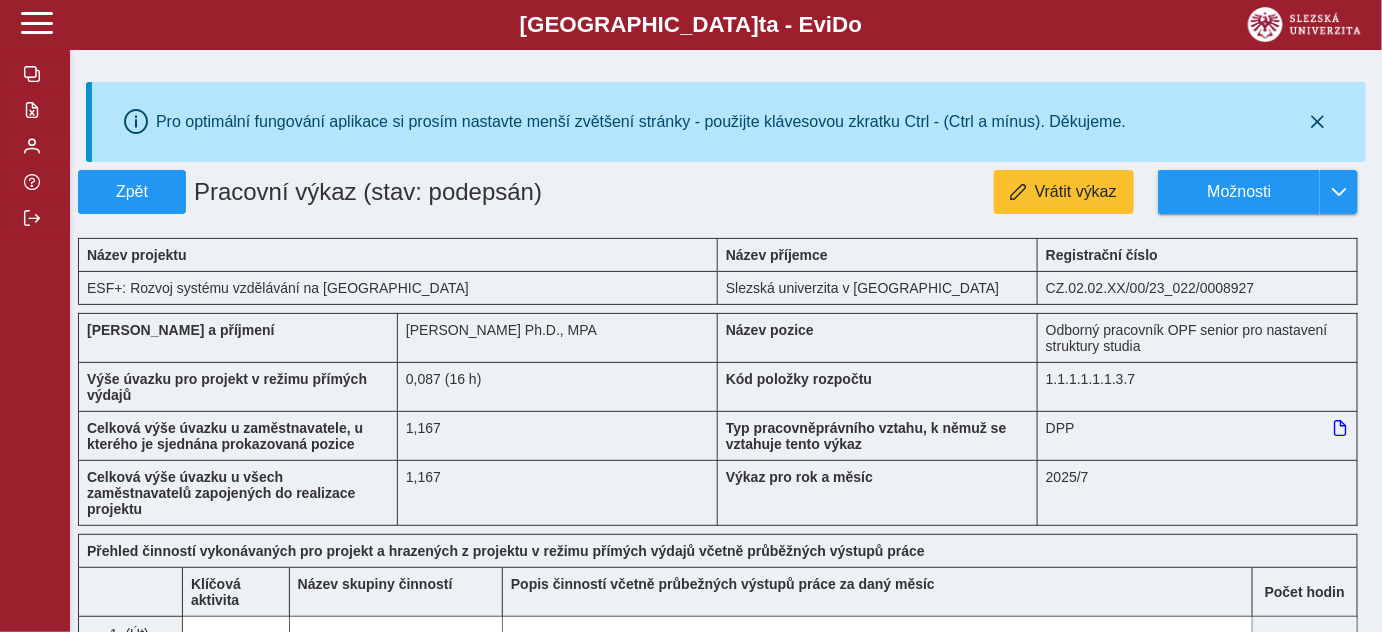 type on "*" 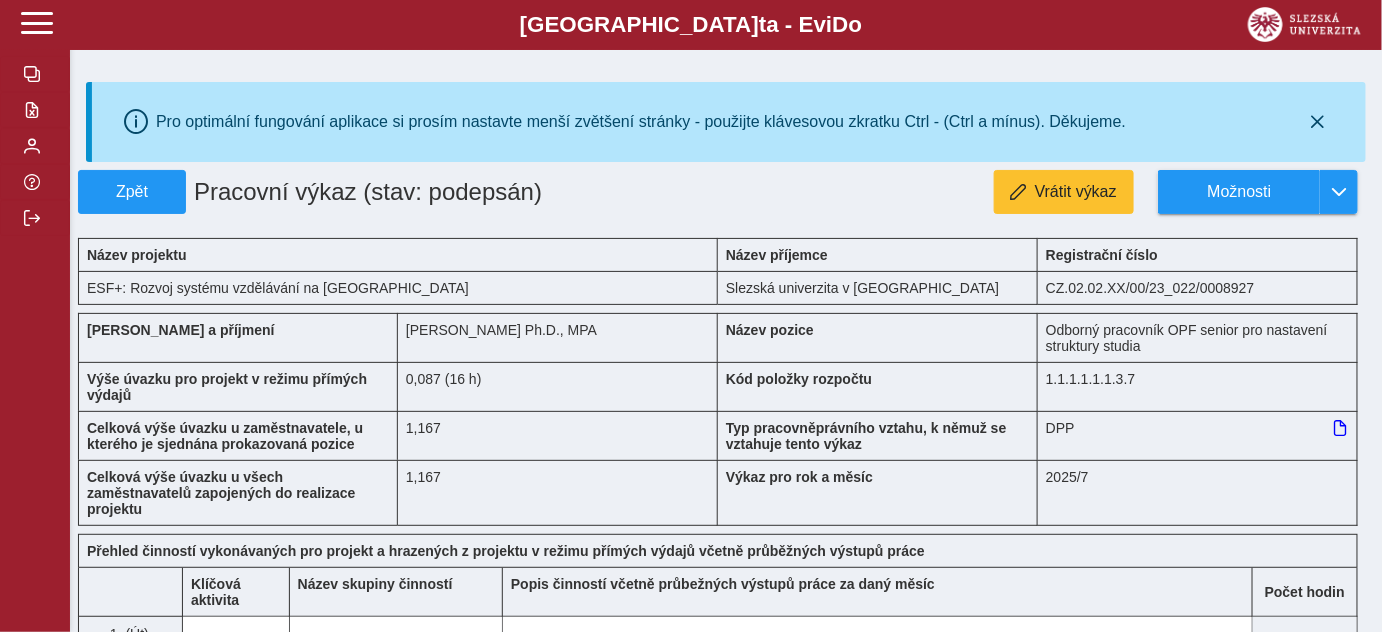 type on "*" 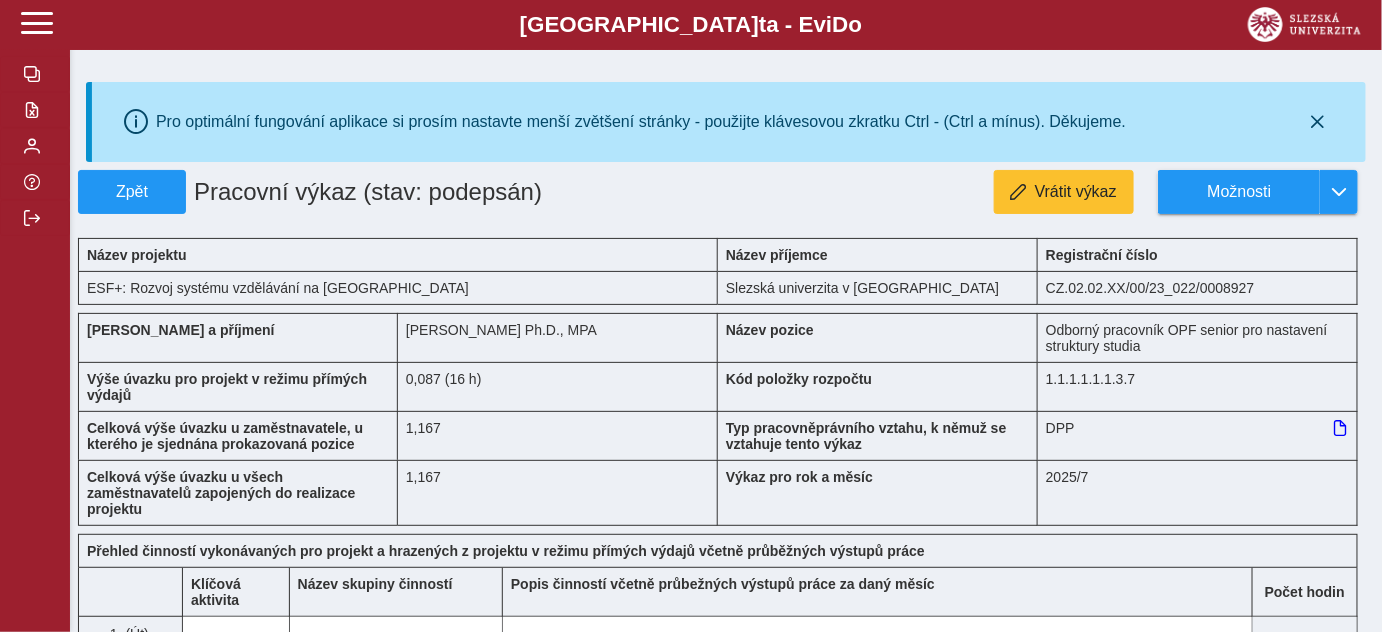 type 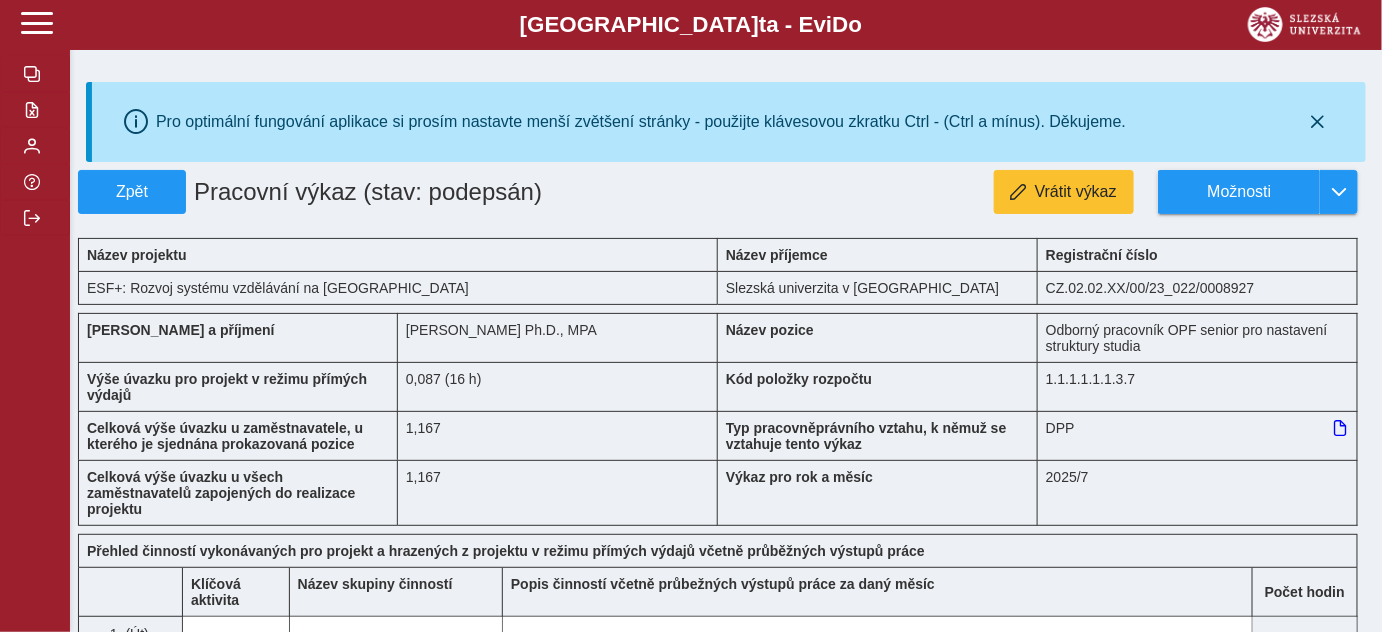 type 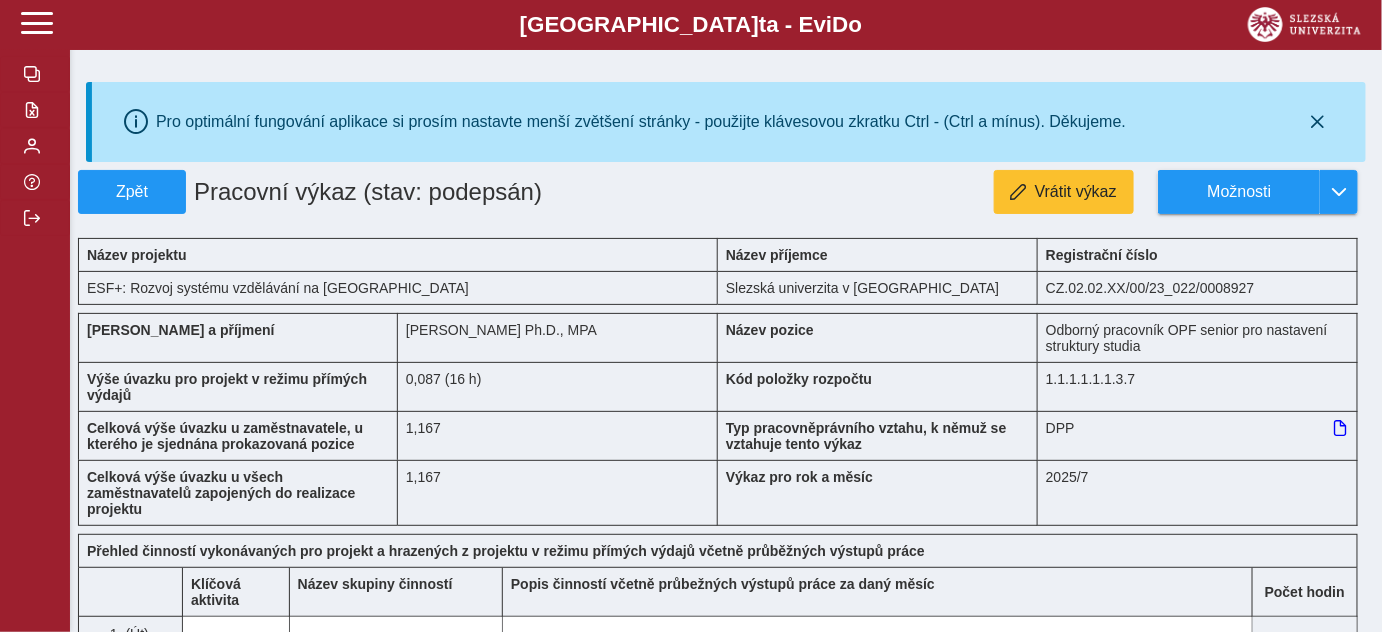 type 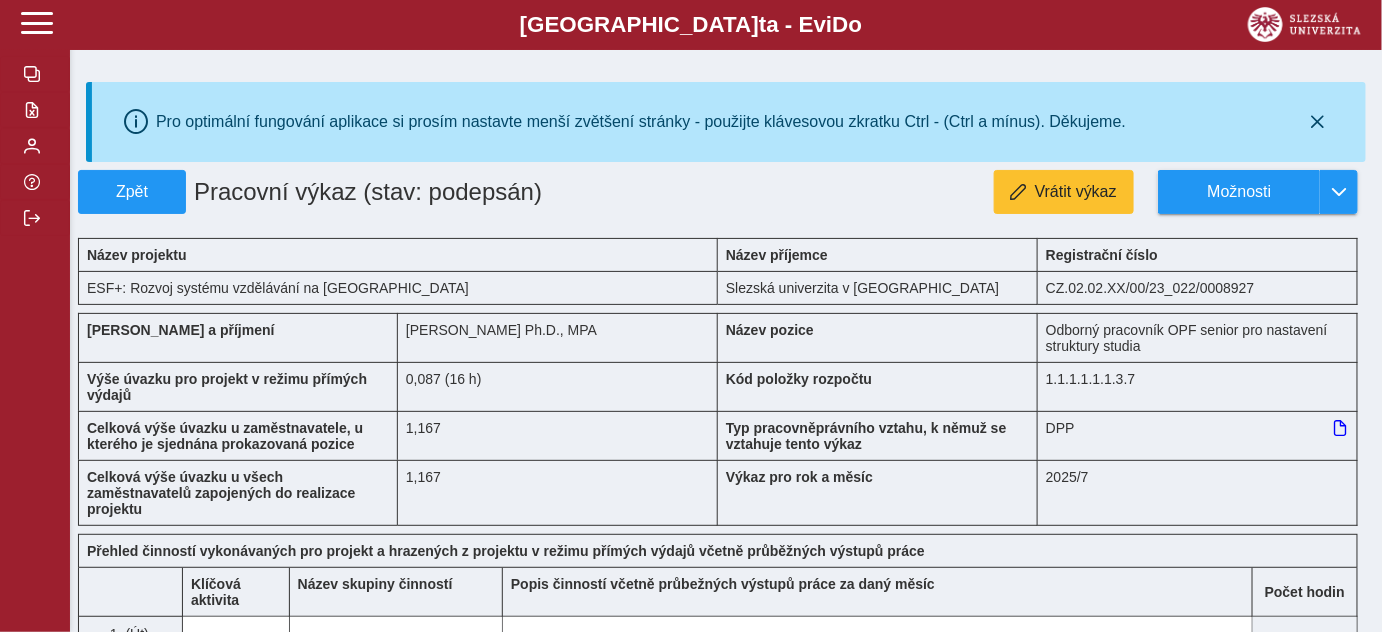 type on "*" 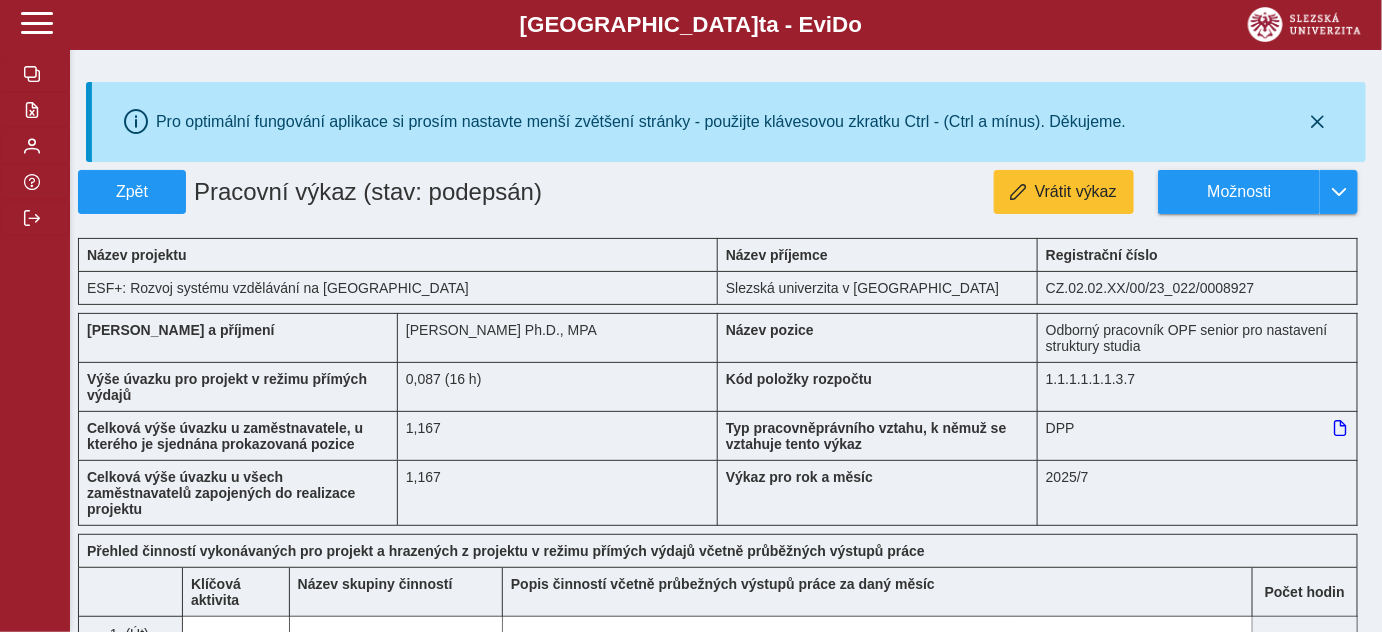 type 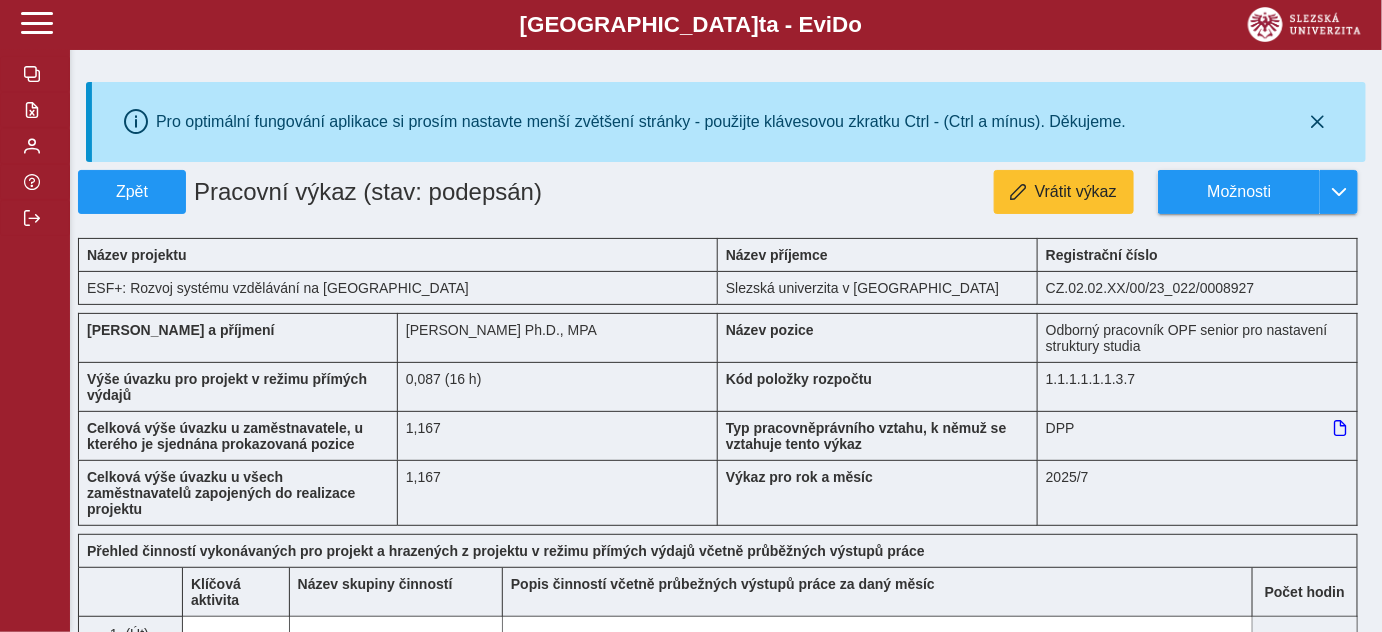 type 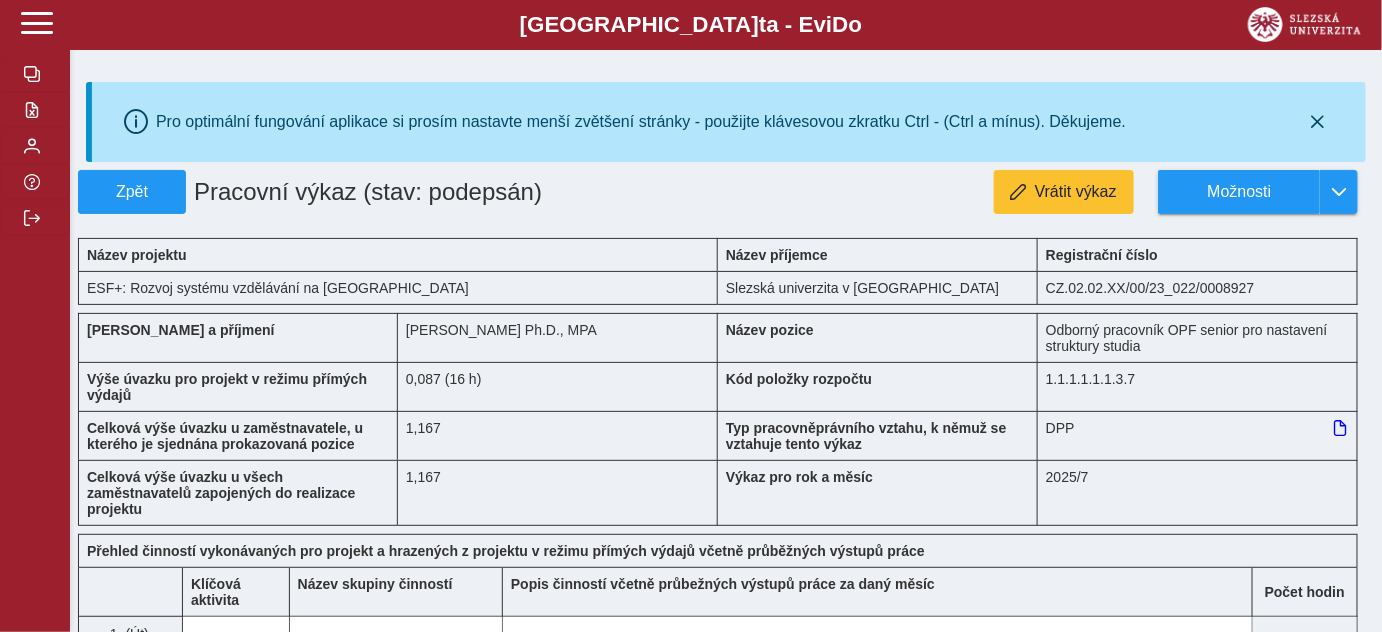 type 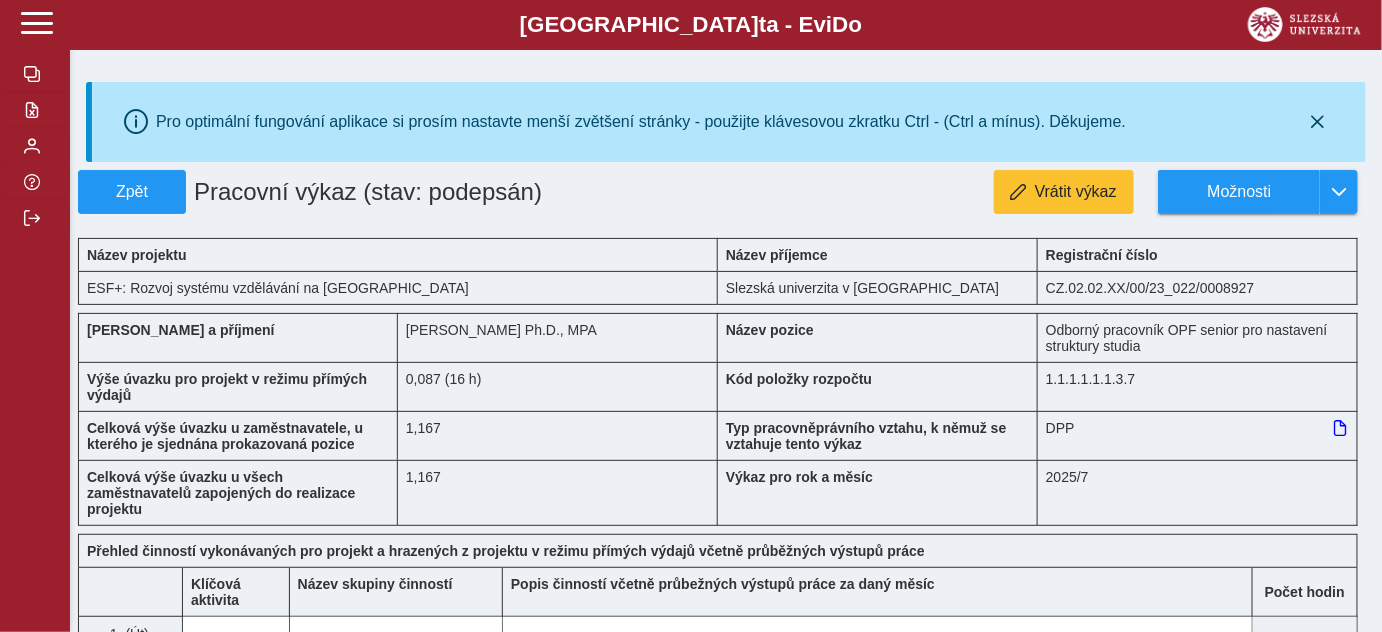 type on "***" 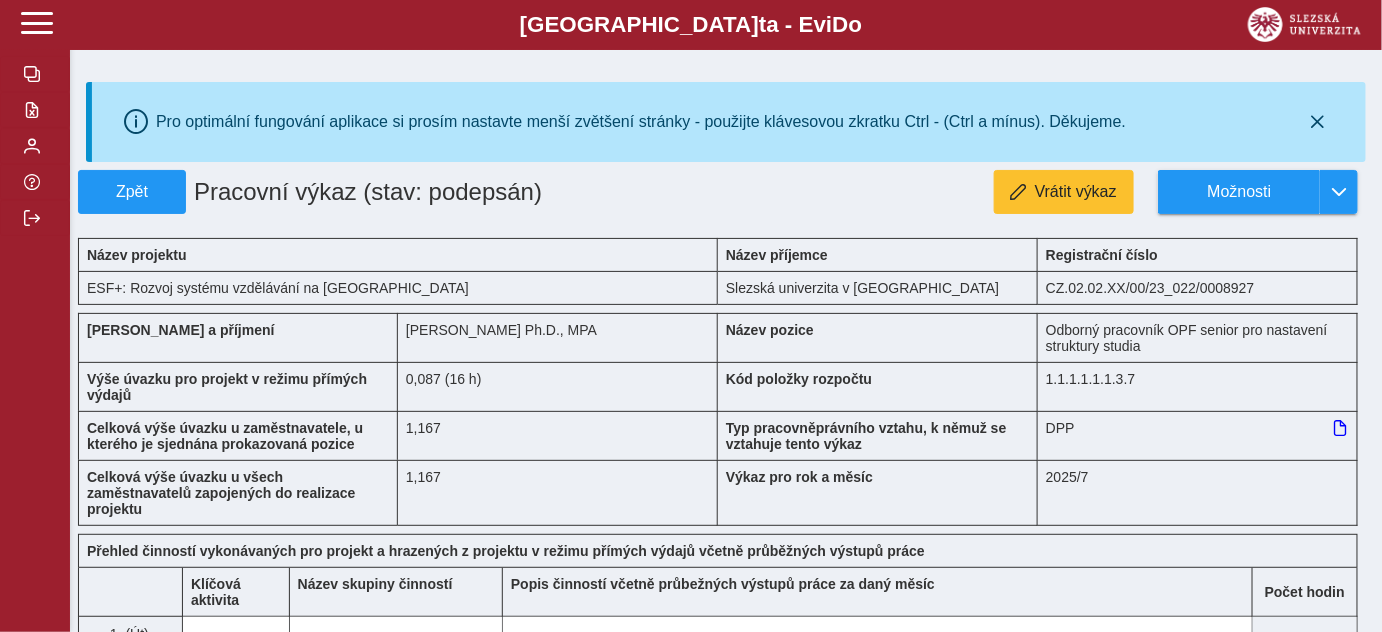 type on "**********" 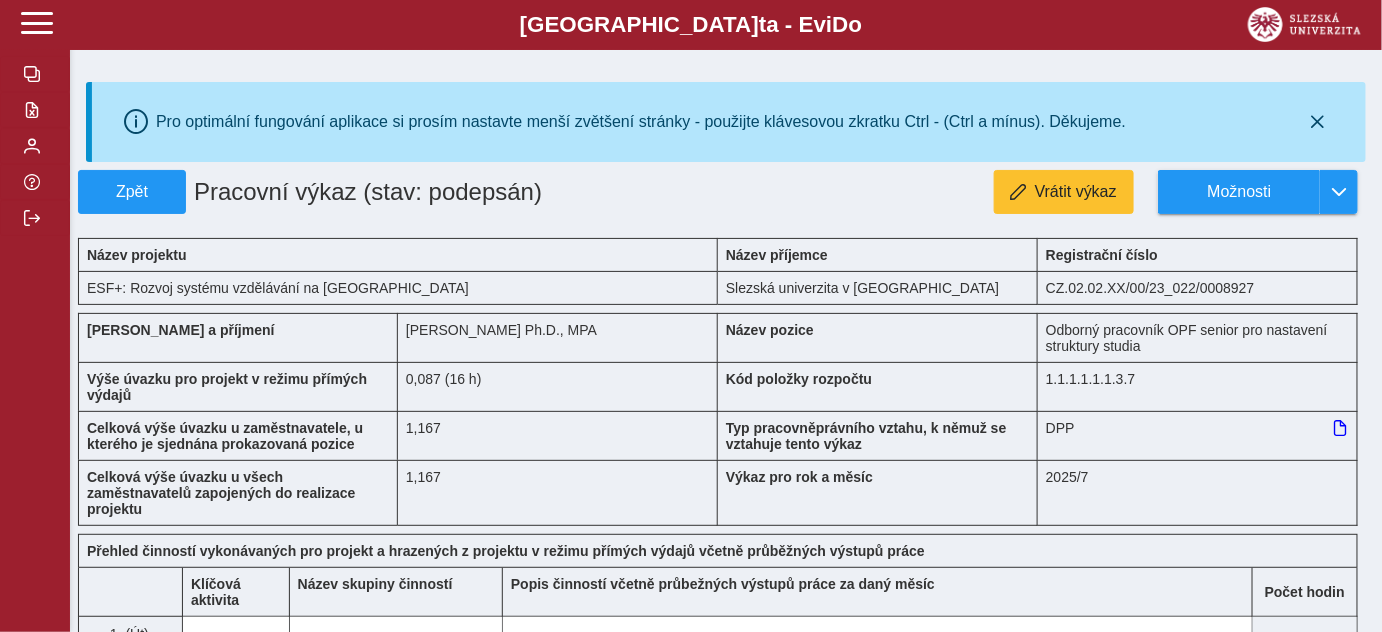 type on "**" 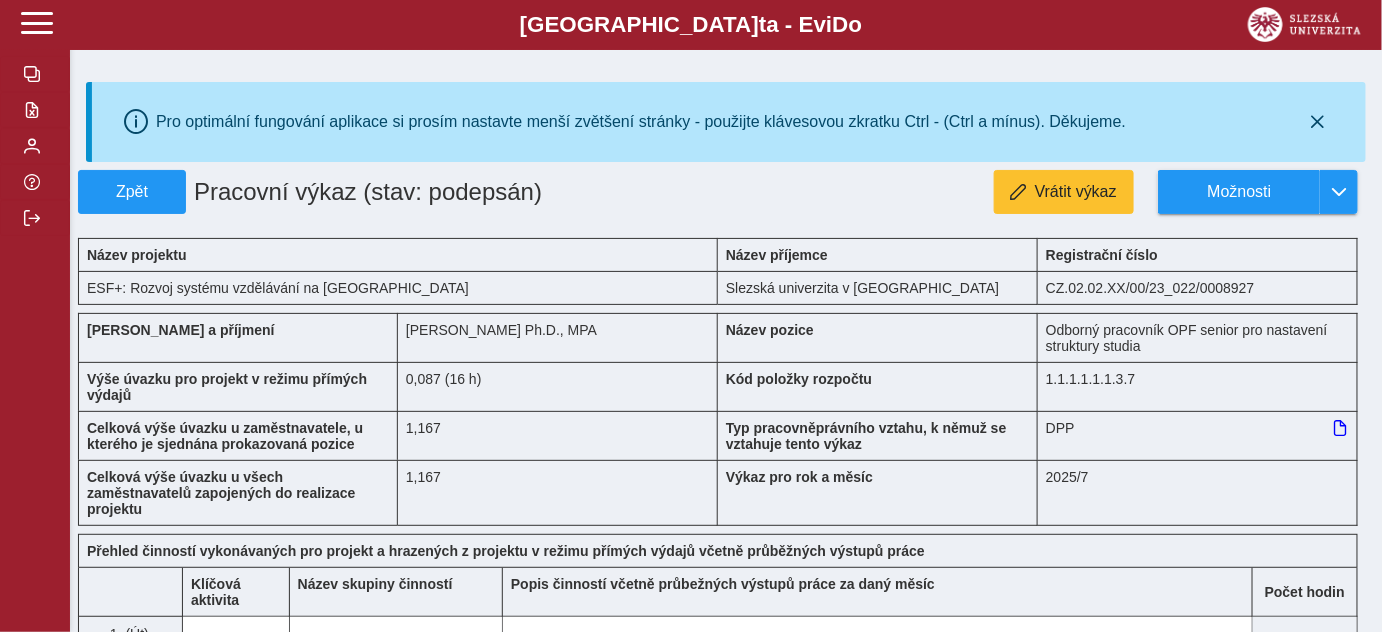 type on "***" 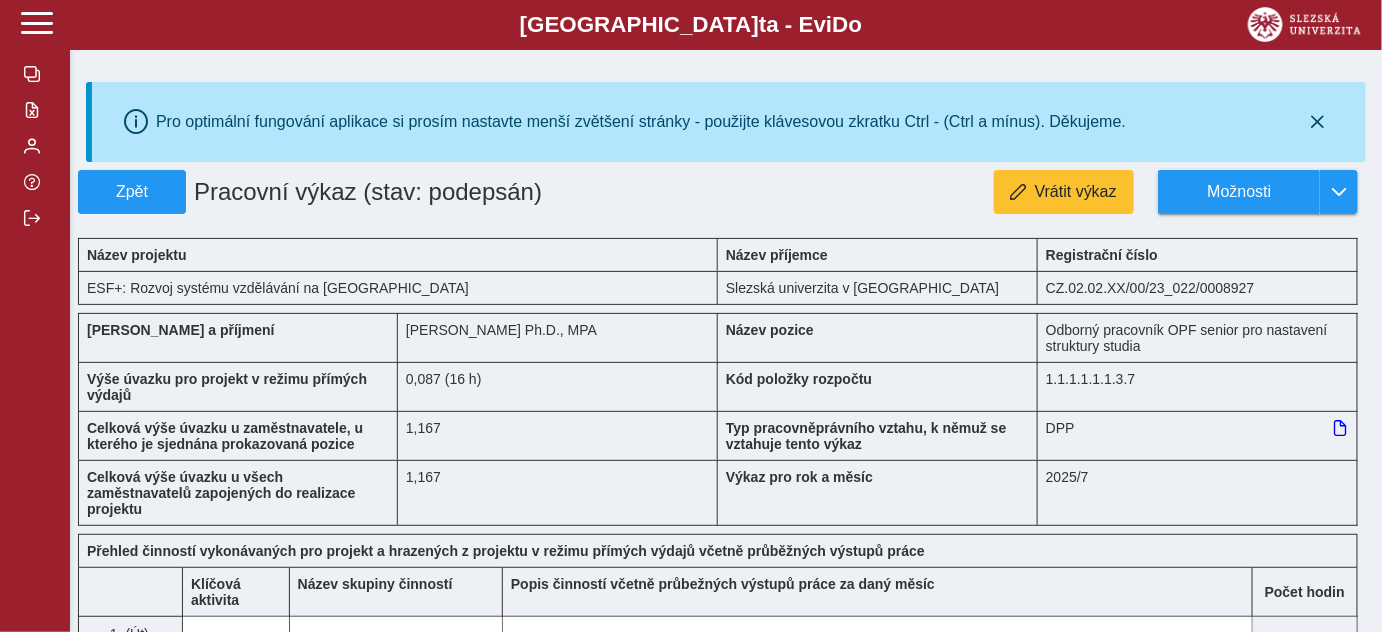 type on "*" 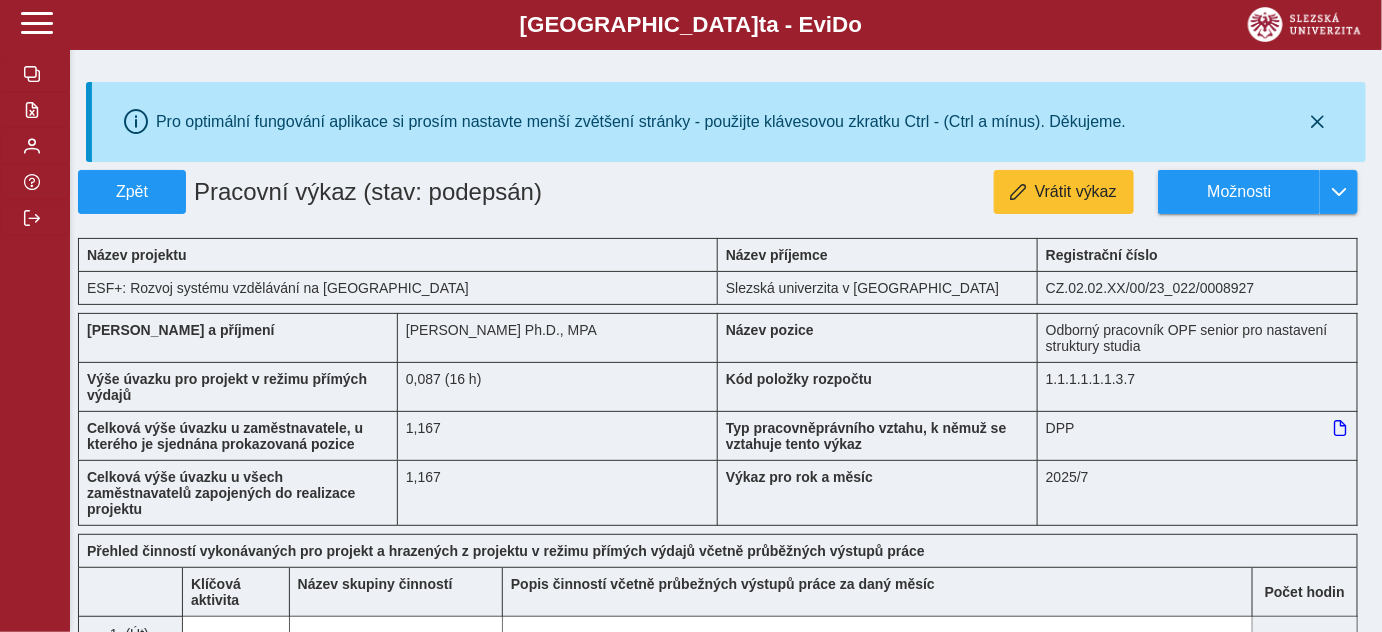 type on "**" 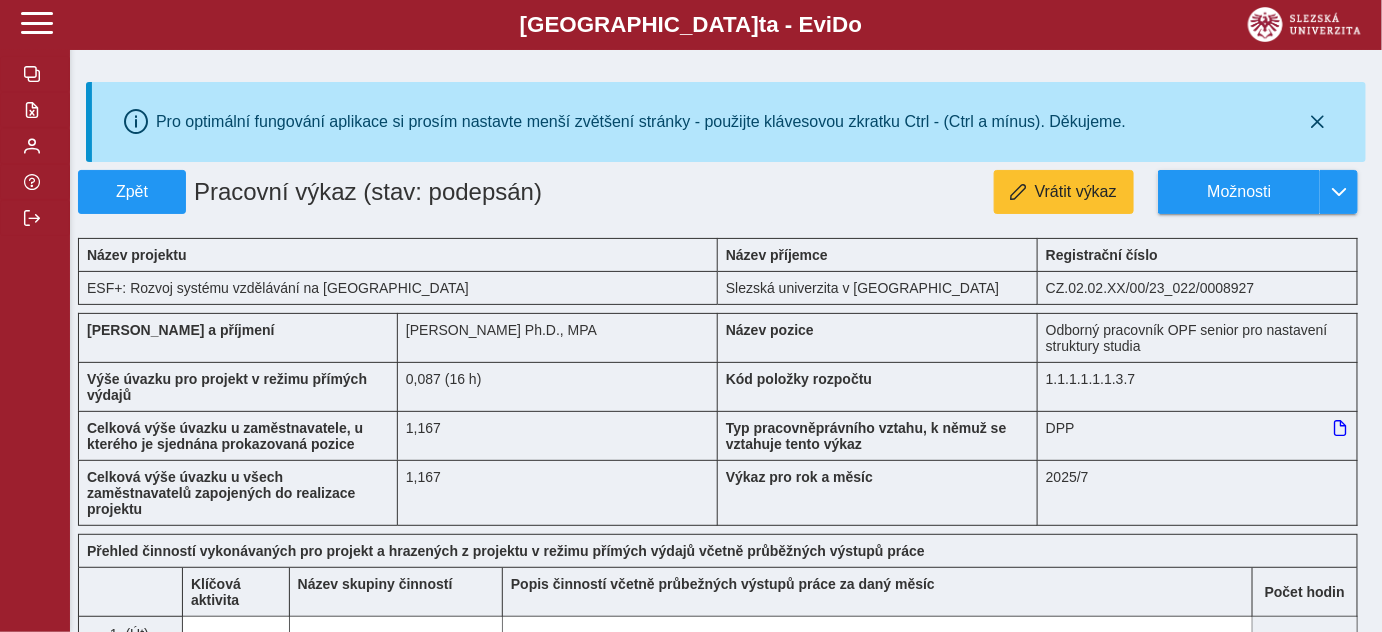 type on "**********" 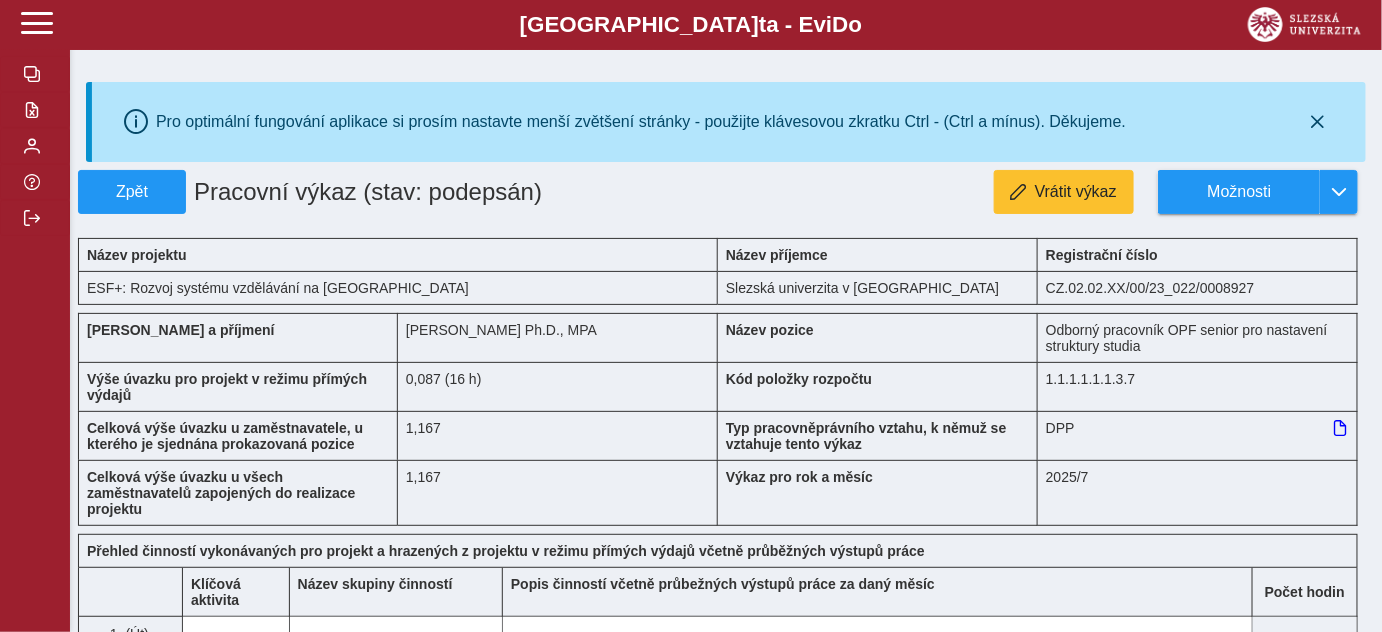 type on "*" 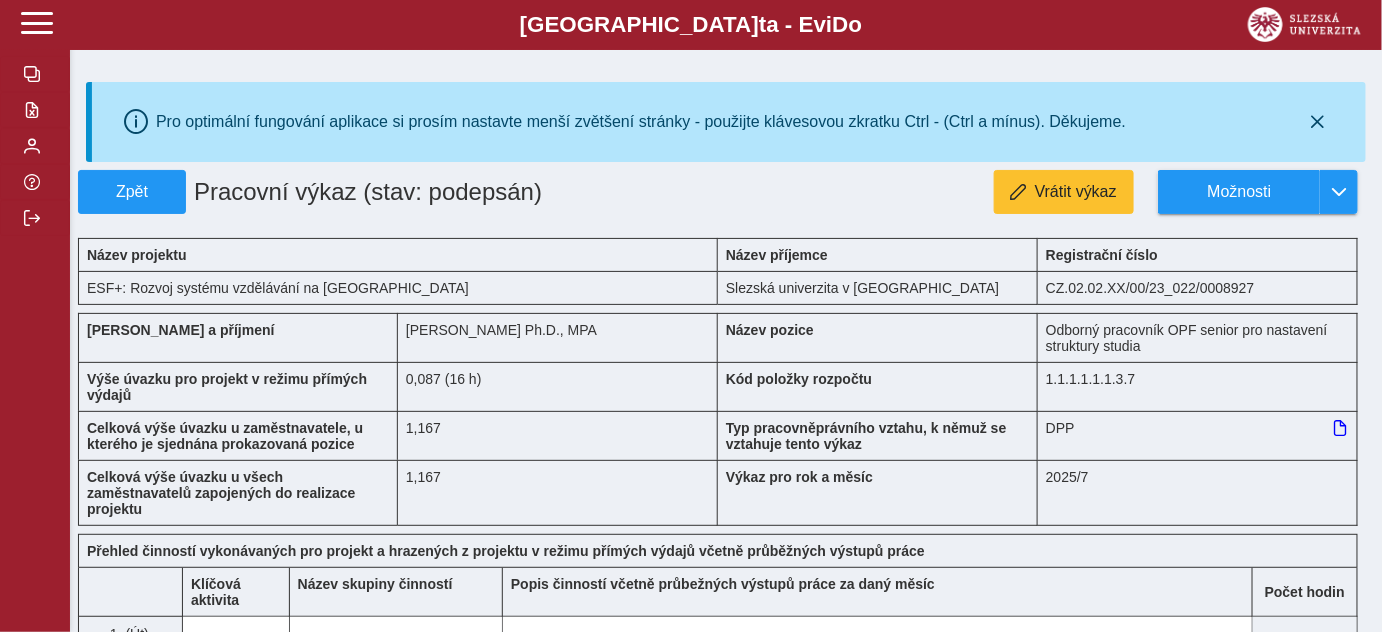 type on "**" 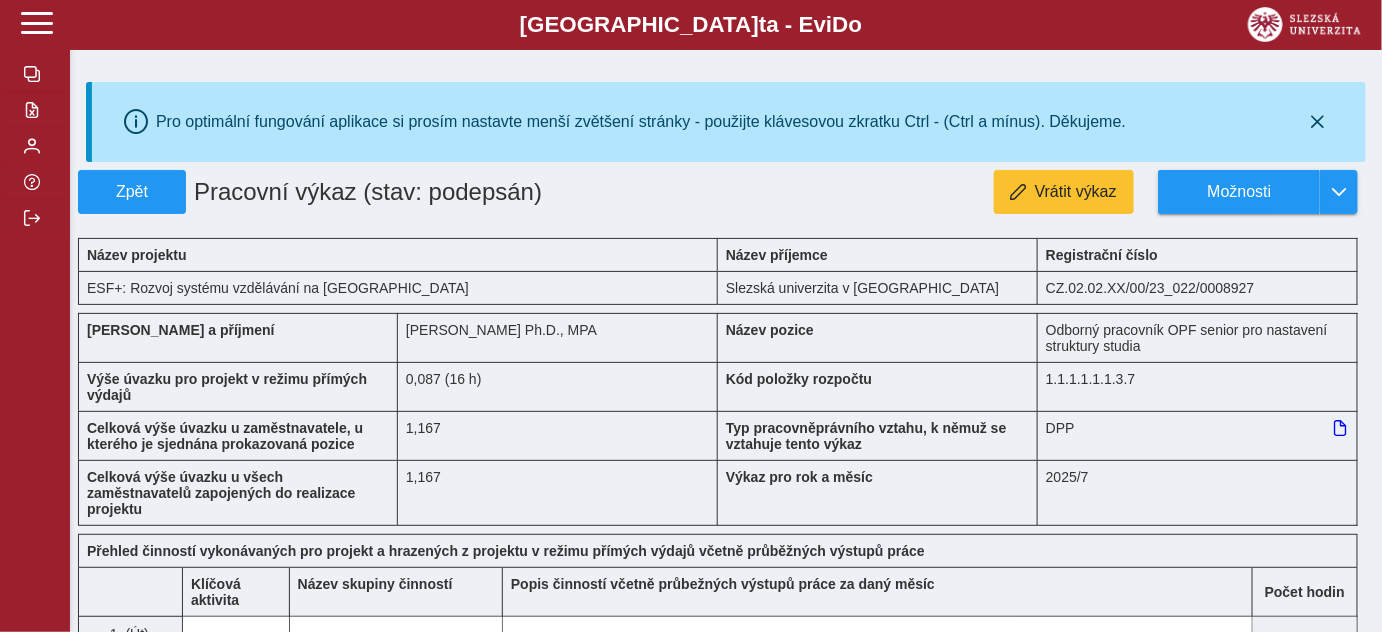 type on "*" 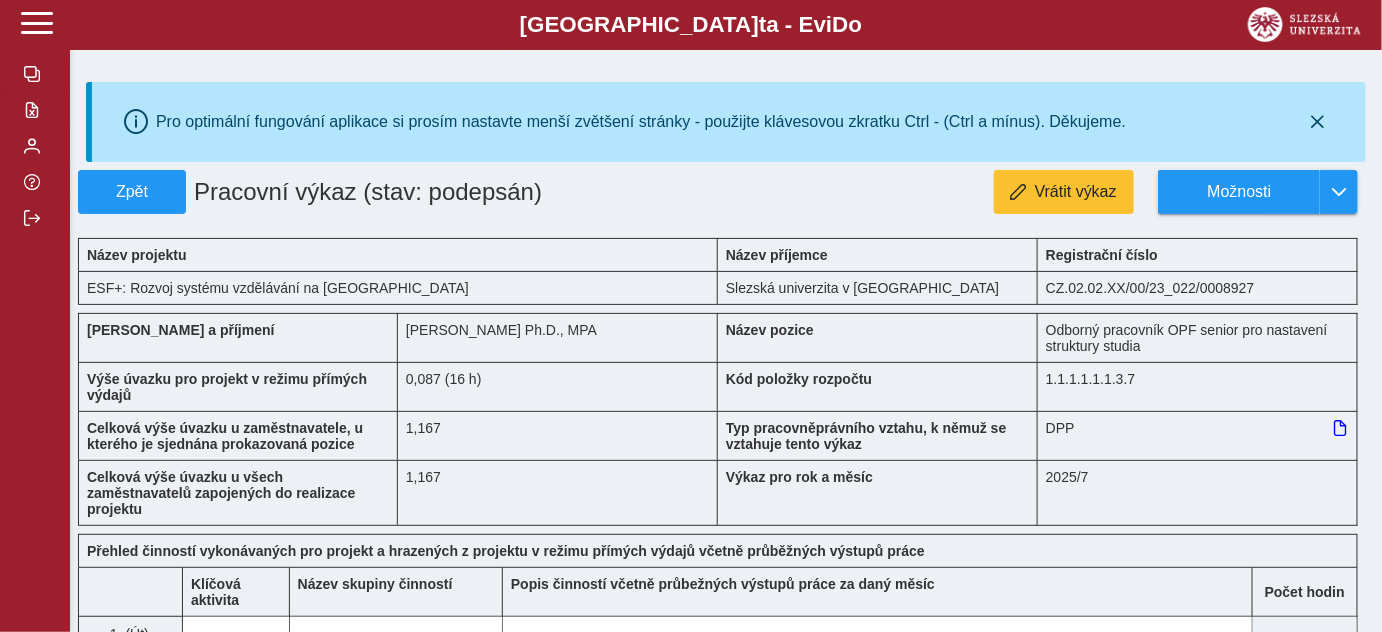 type on "*" 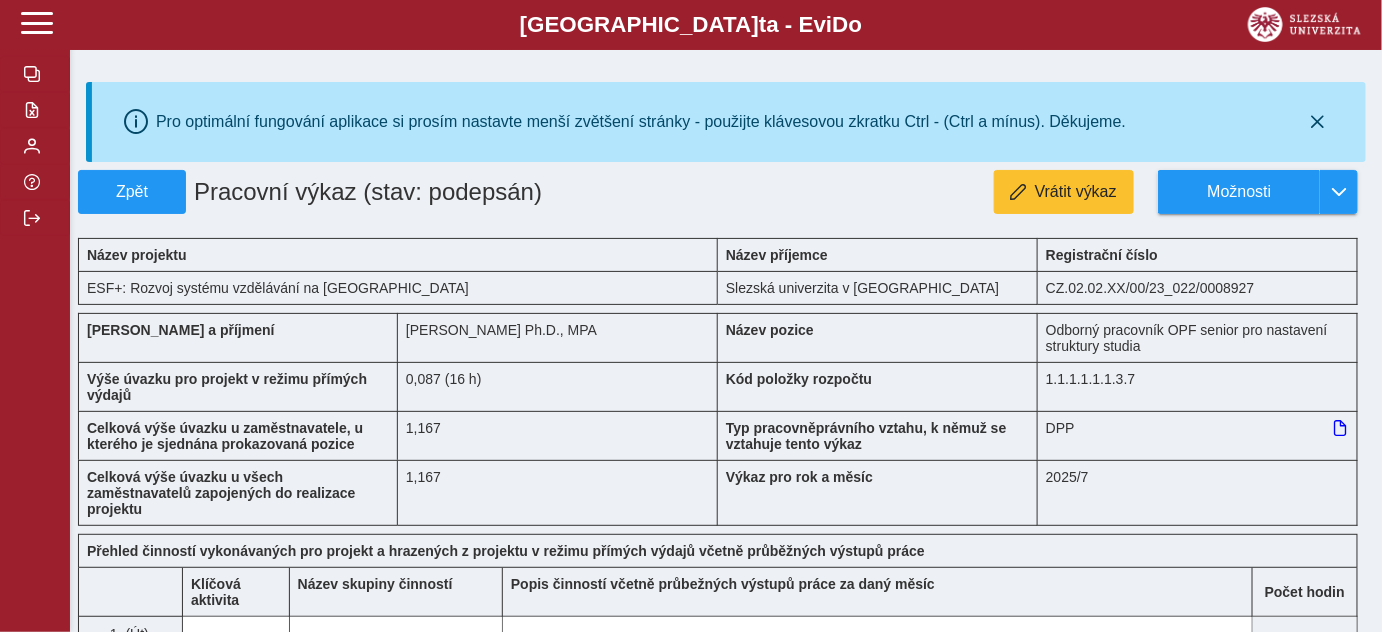 type 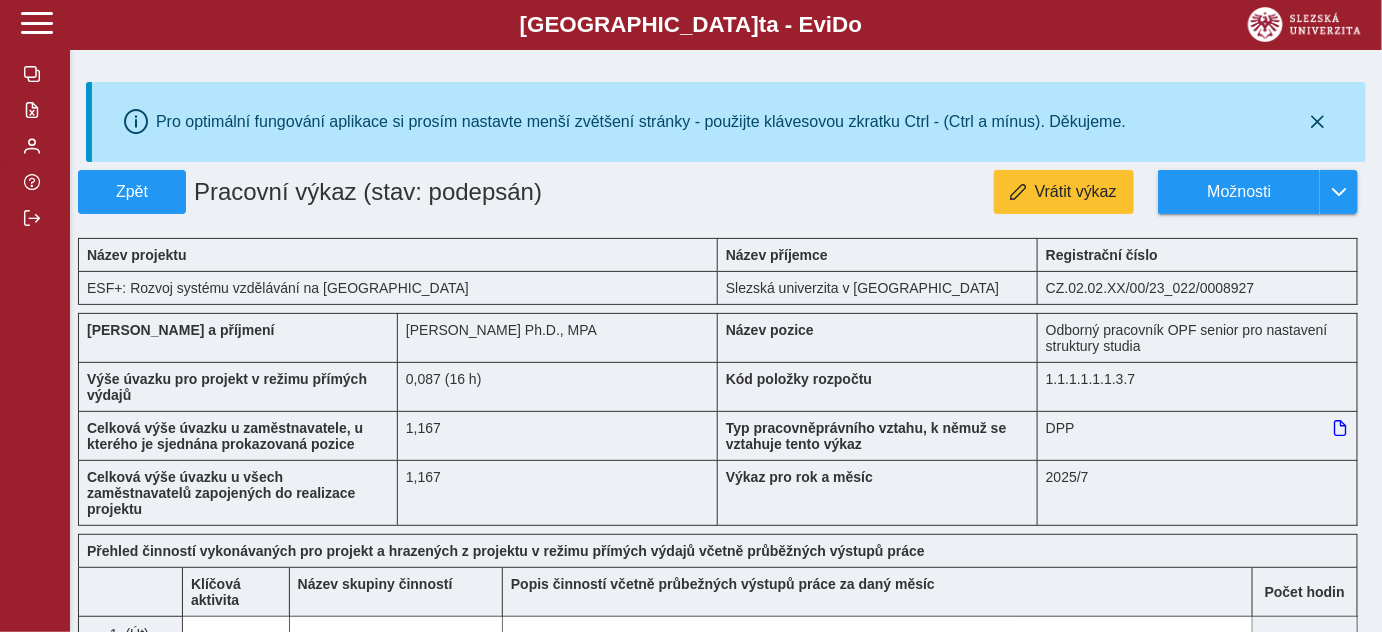 type 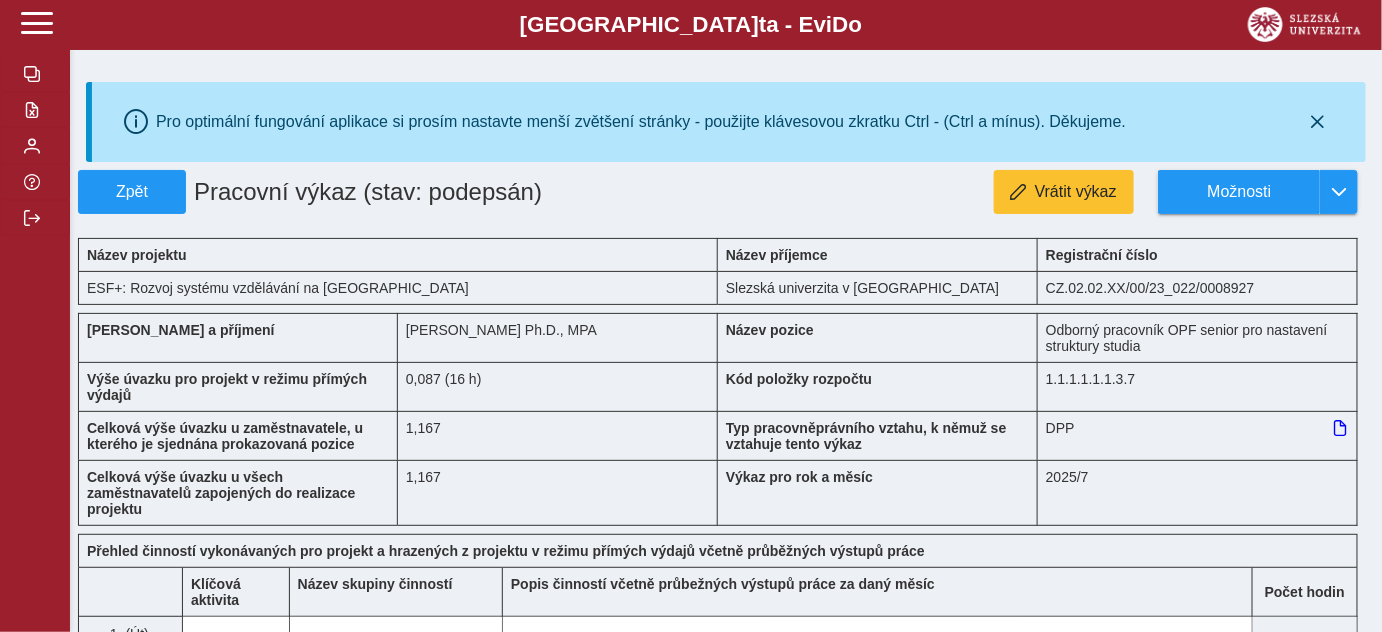 type 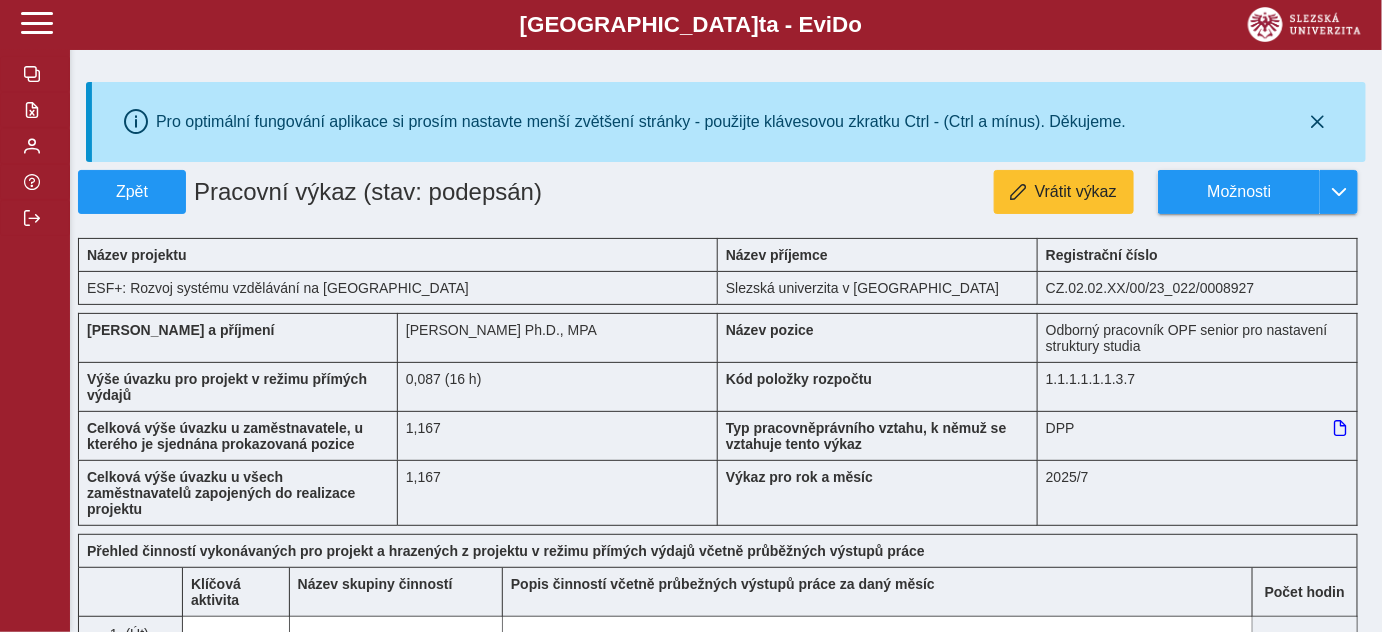 type on "*" 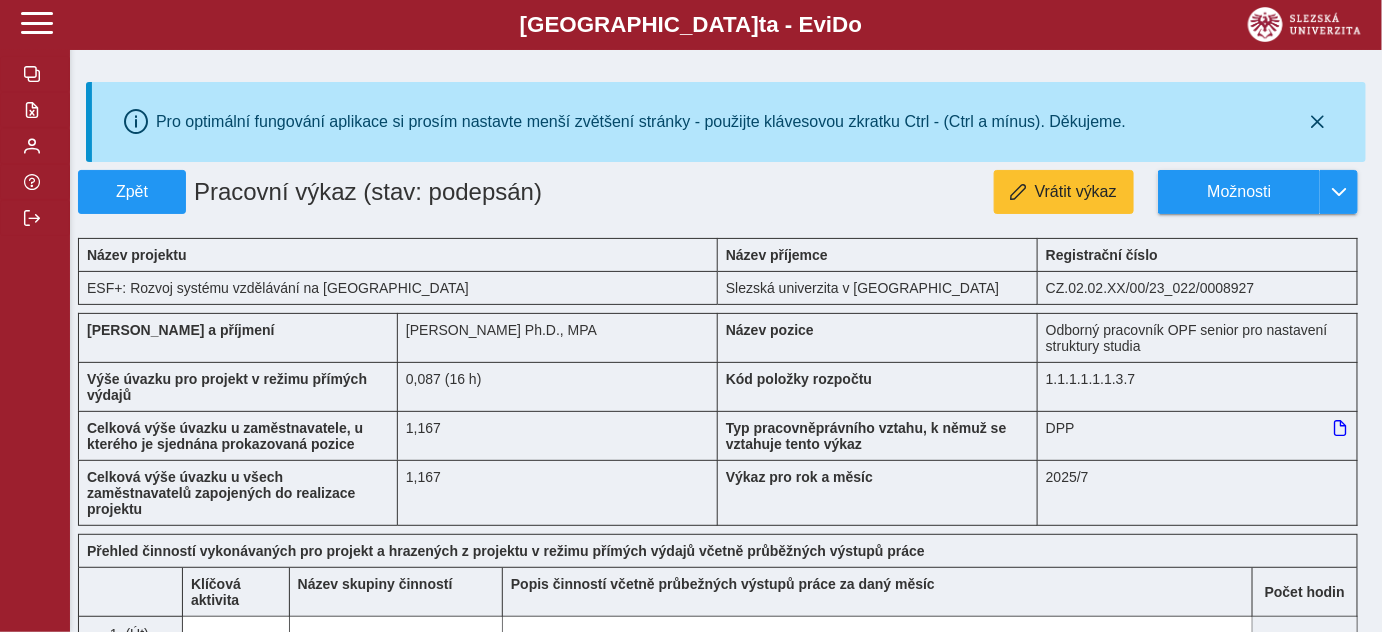 type 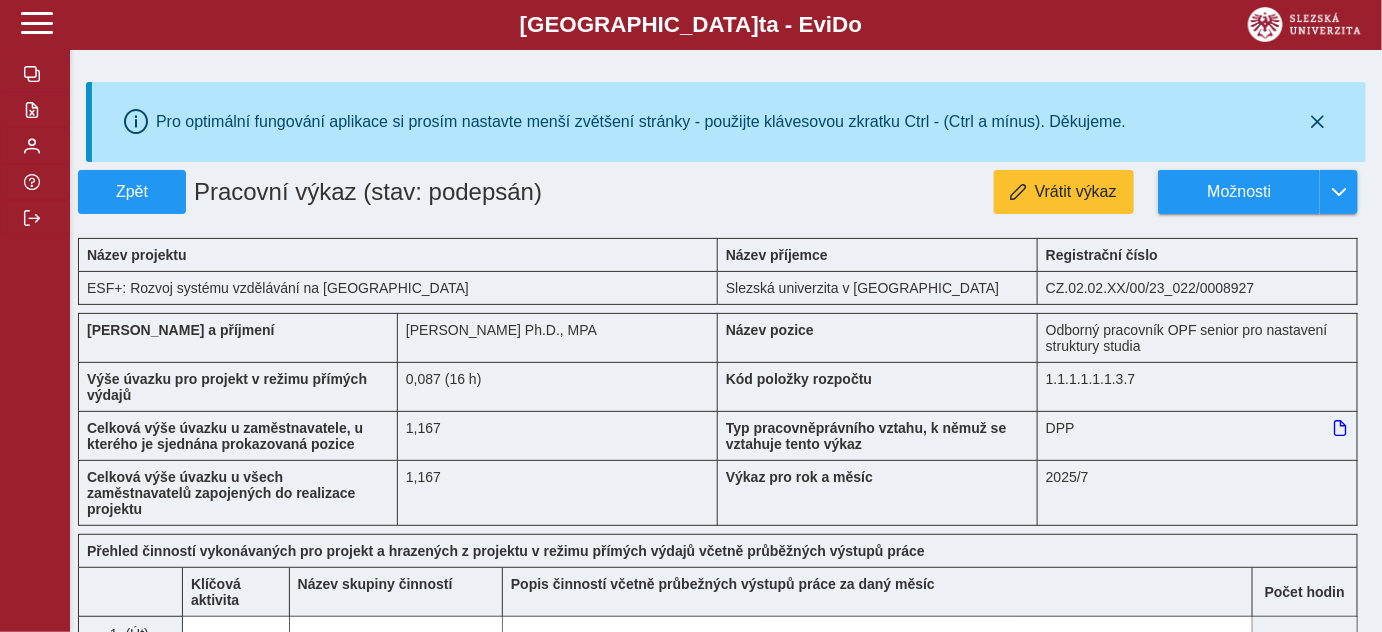 type 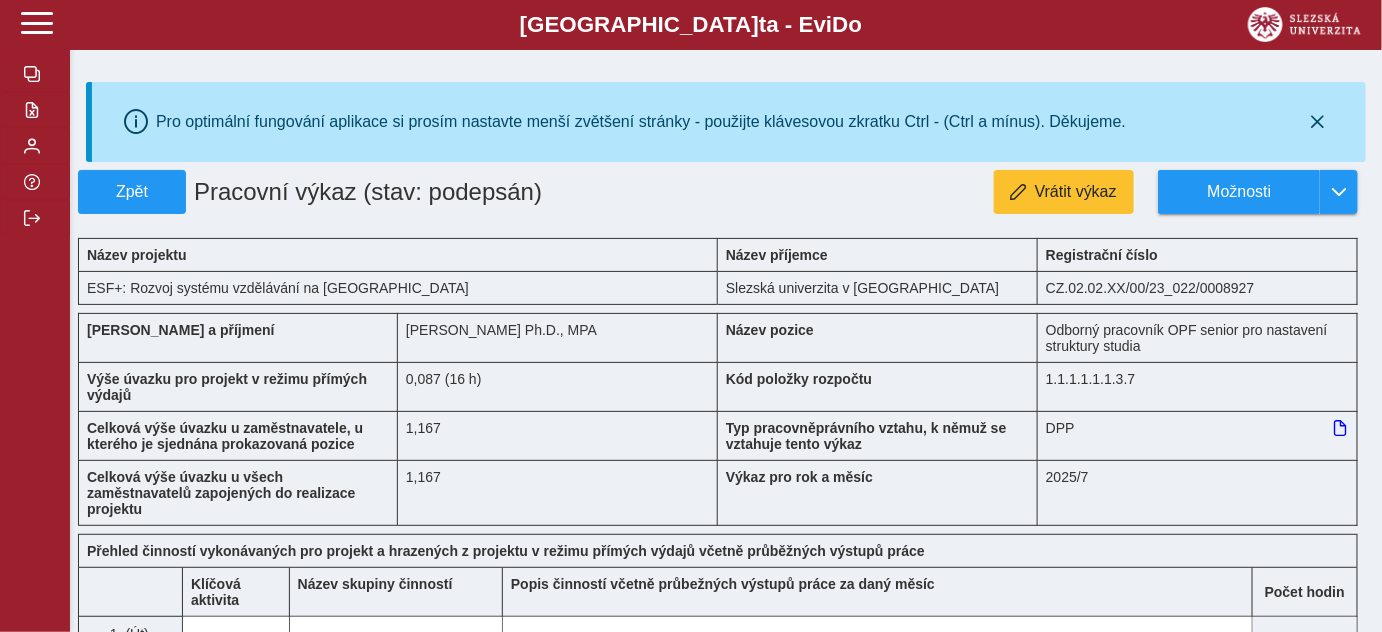 type 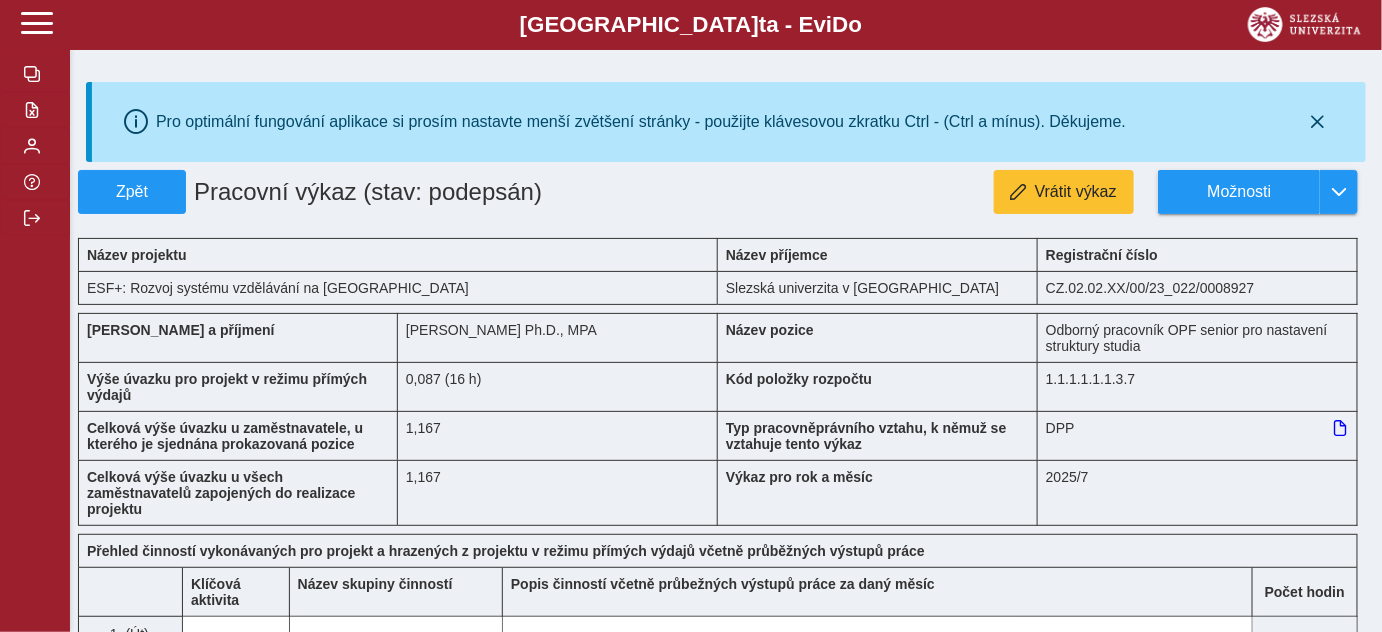 type 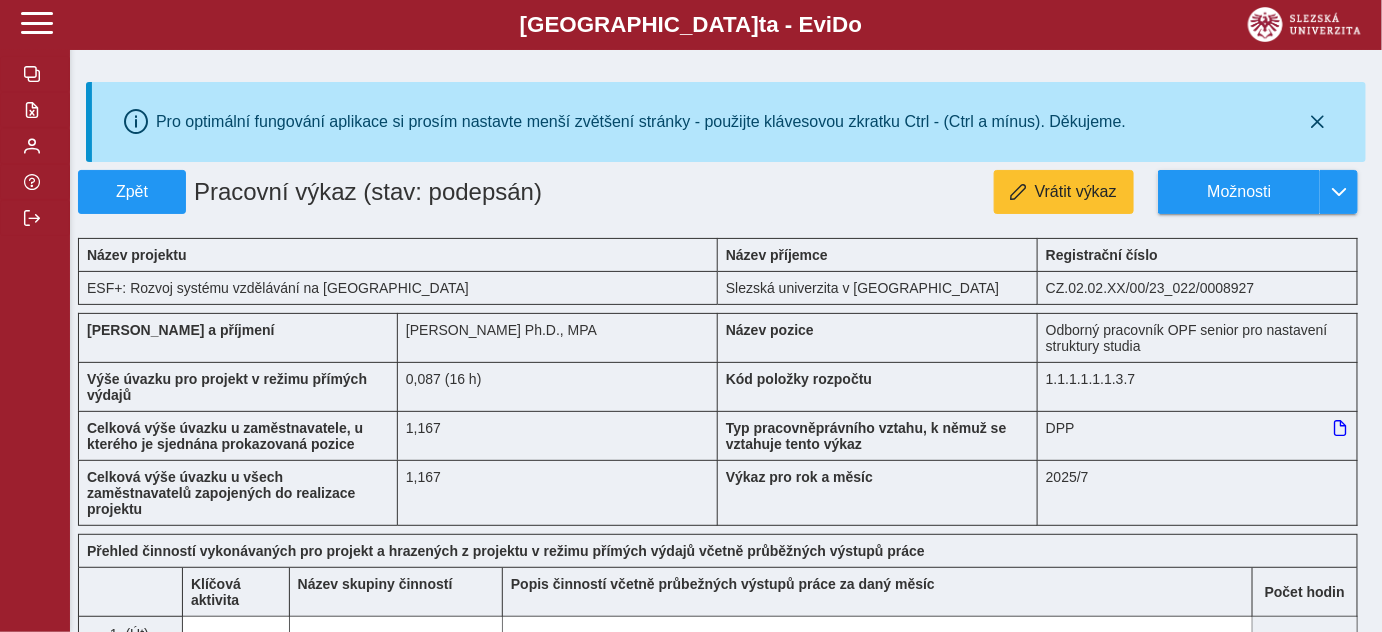 type 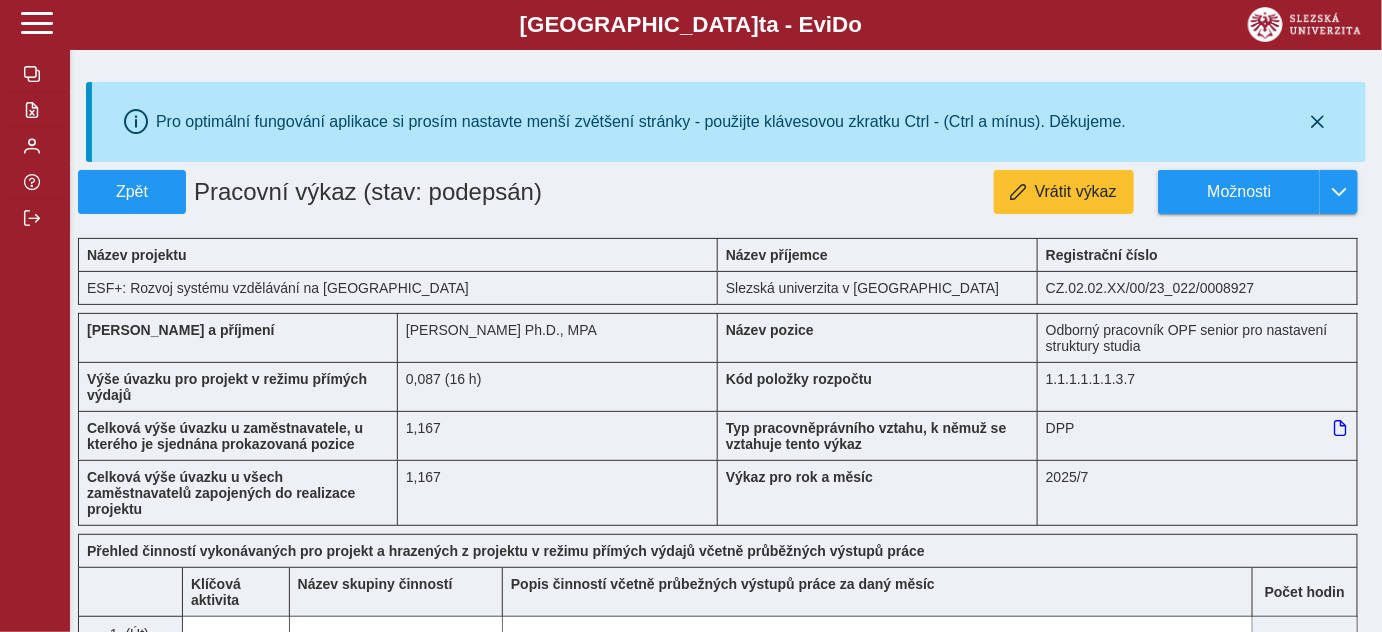 type on "***" 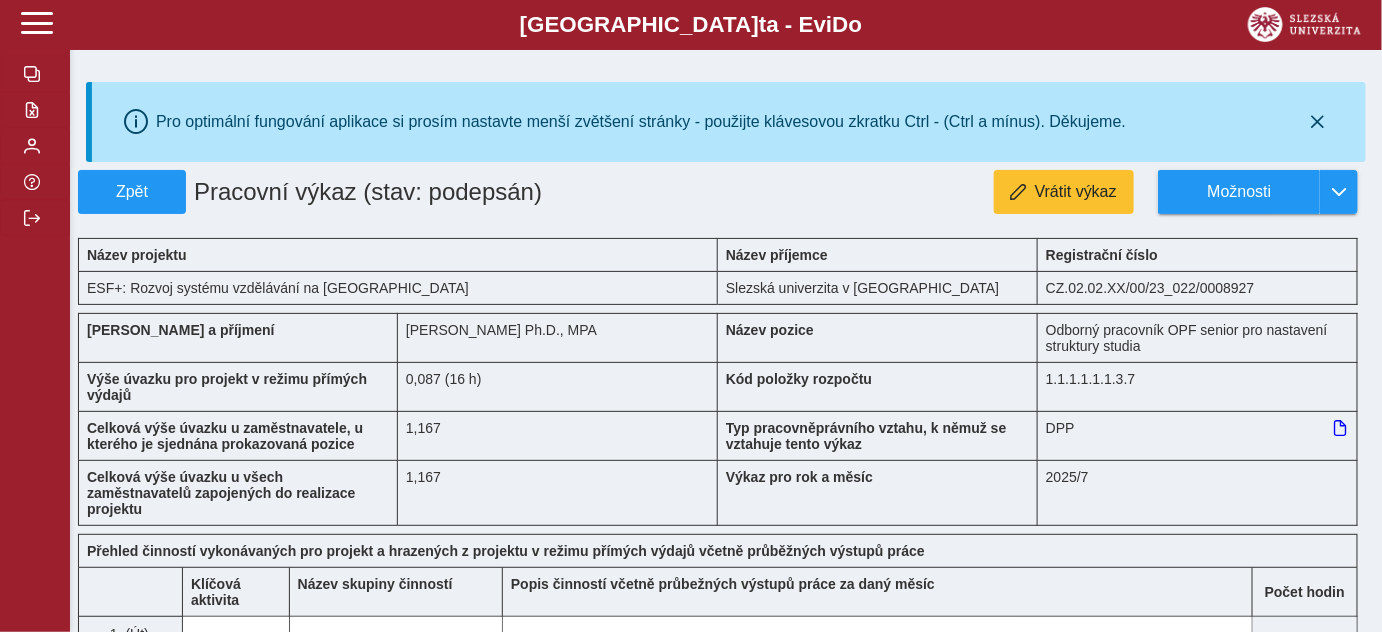 type on "***" 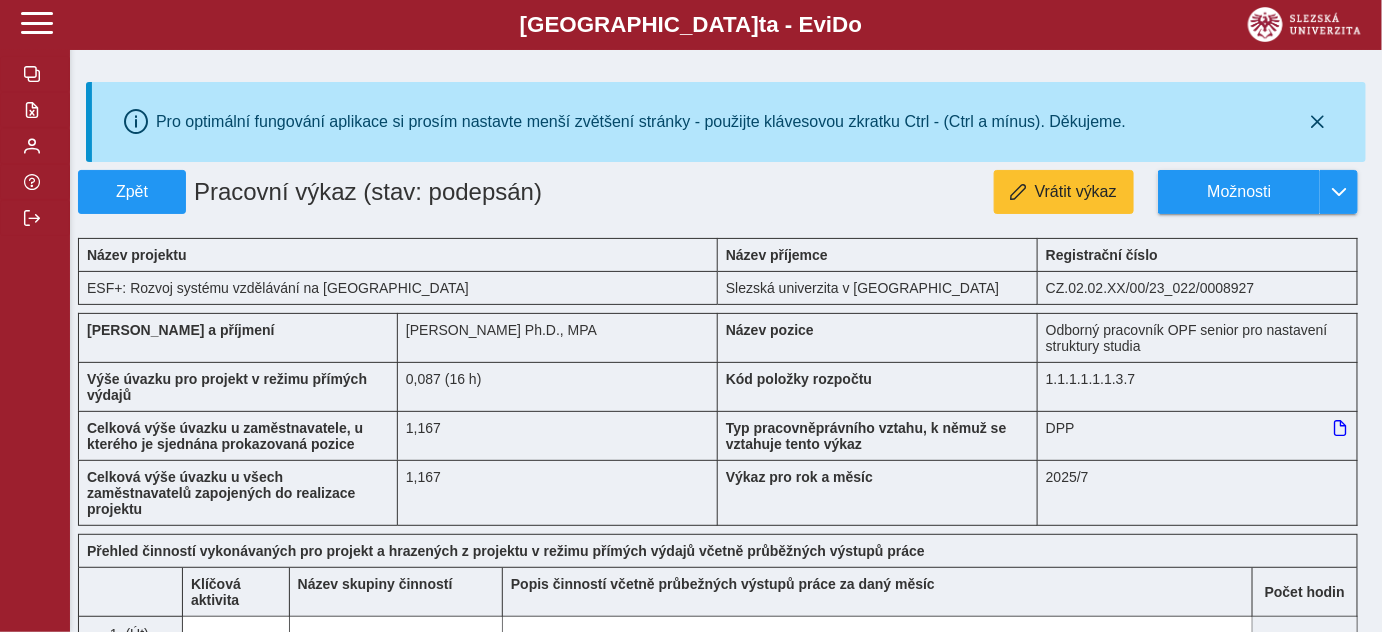 type on "***" 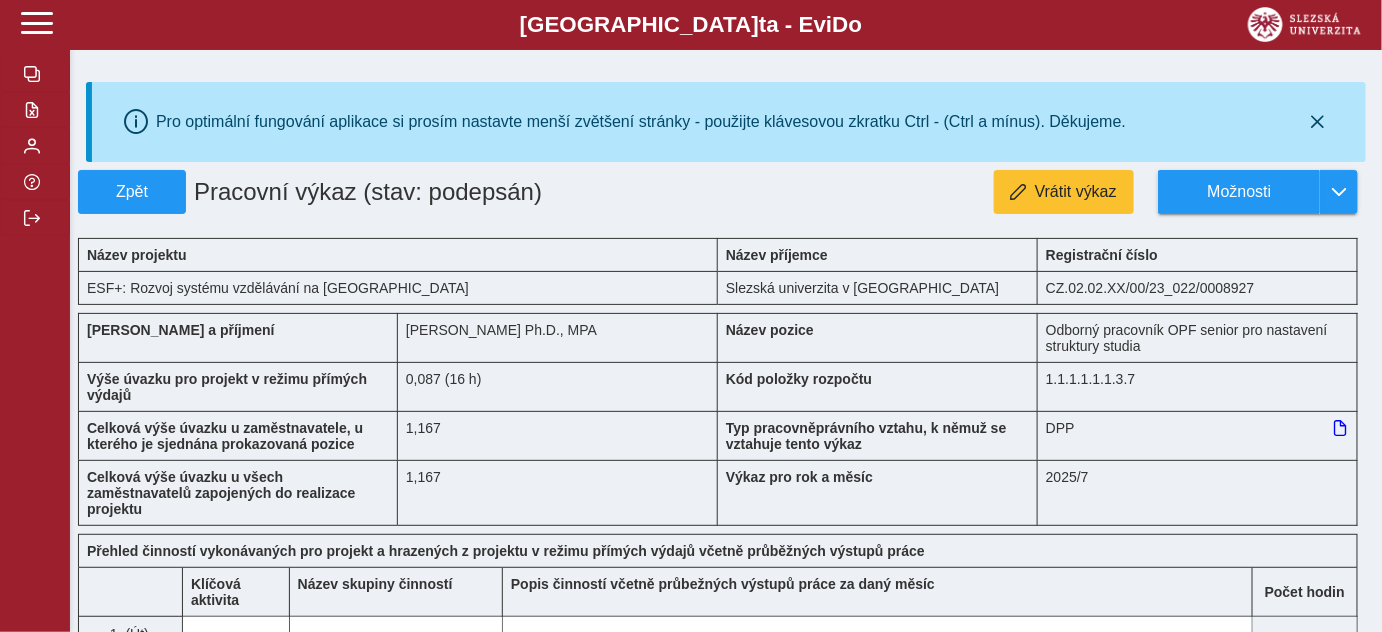 type on "**********" 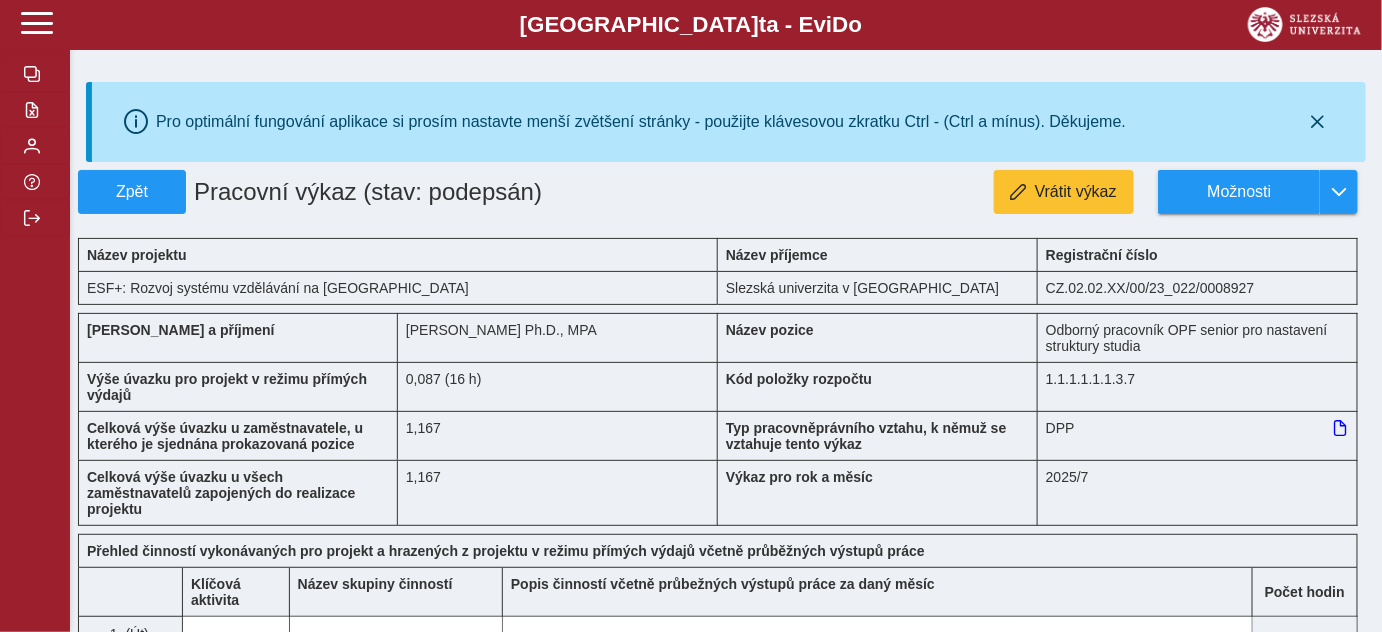 type on "*" 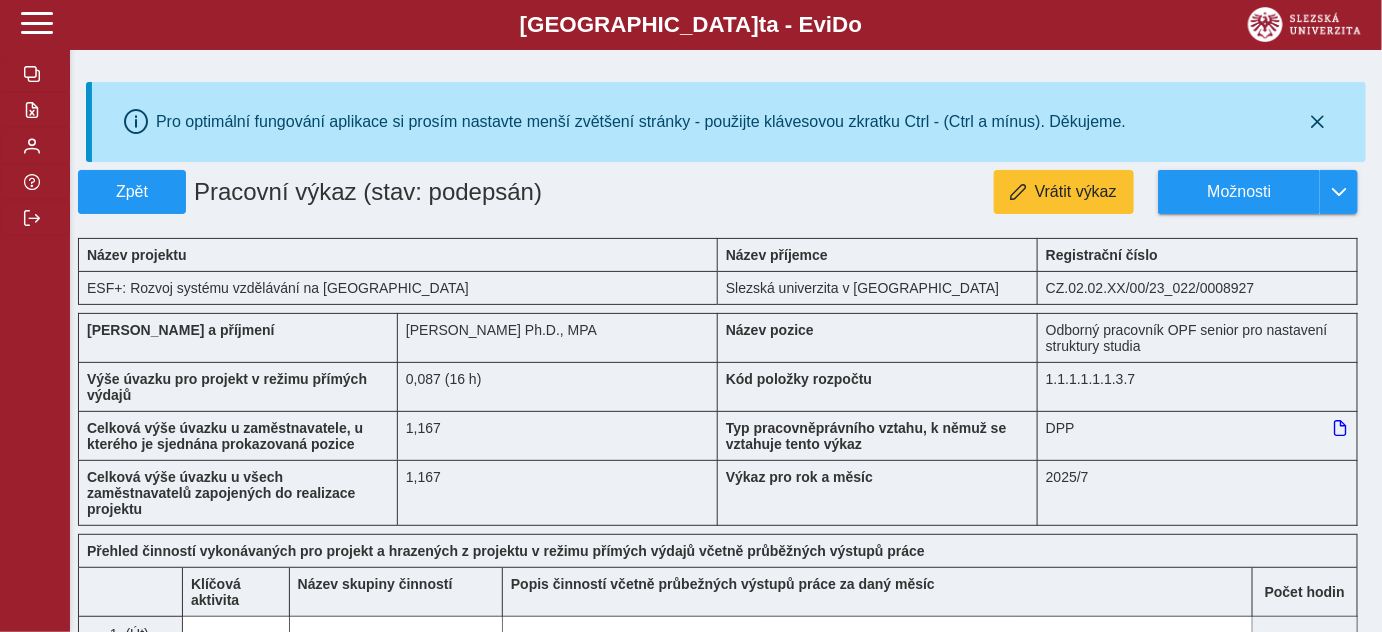 type on "*" 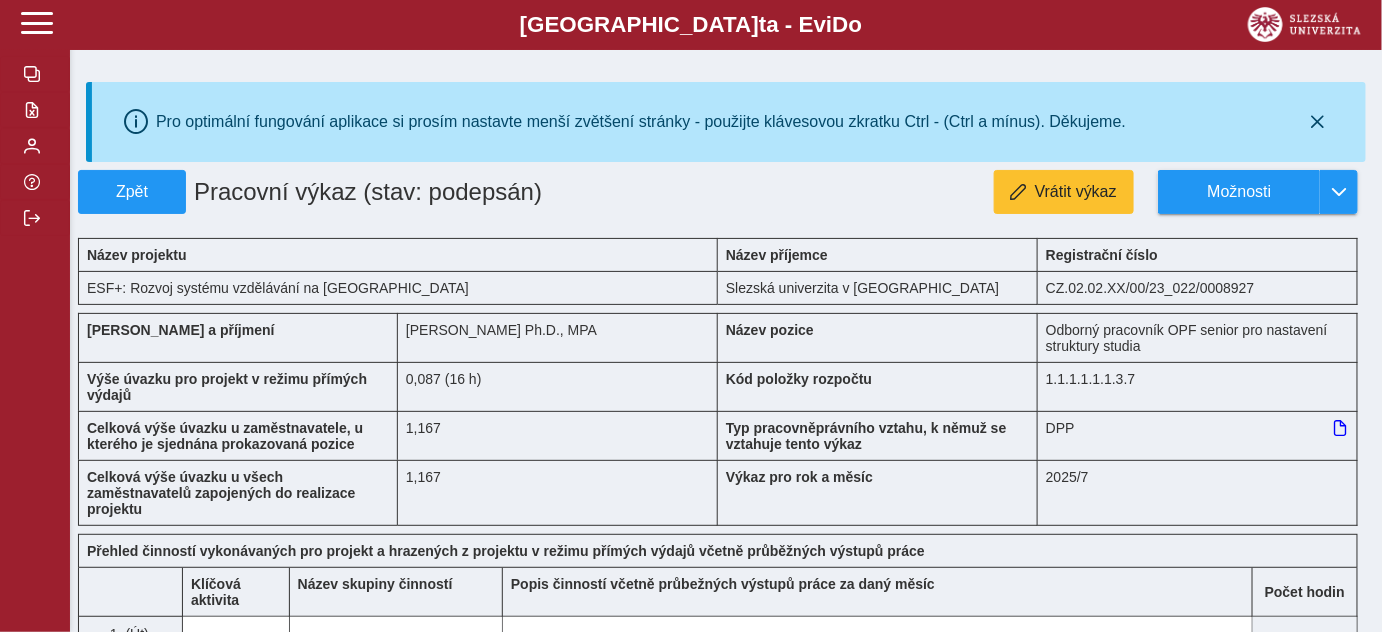 type on "*******" 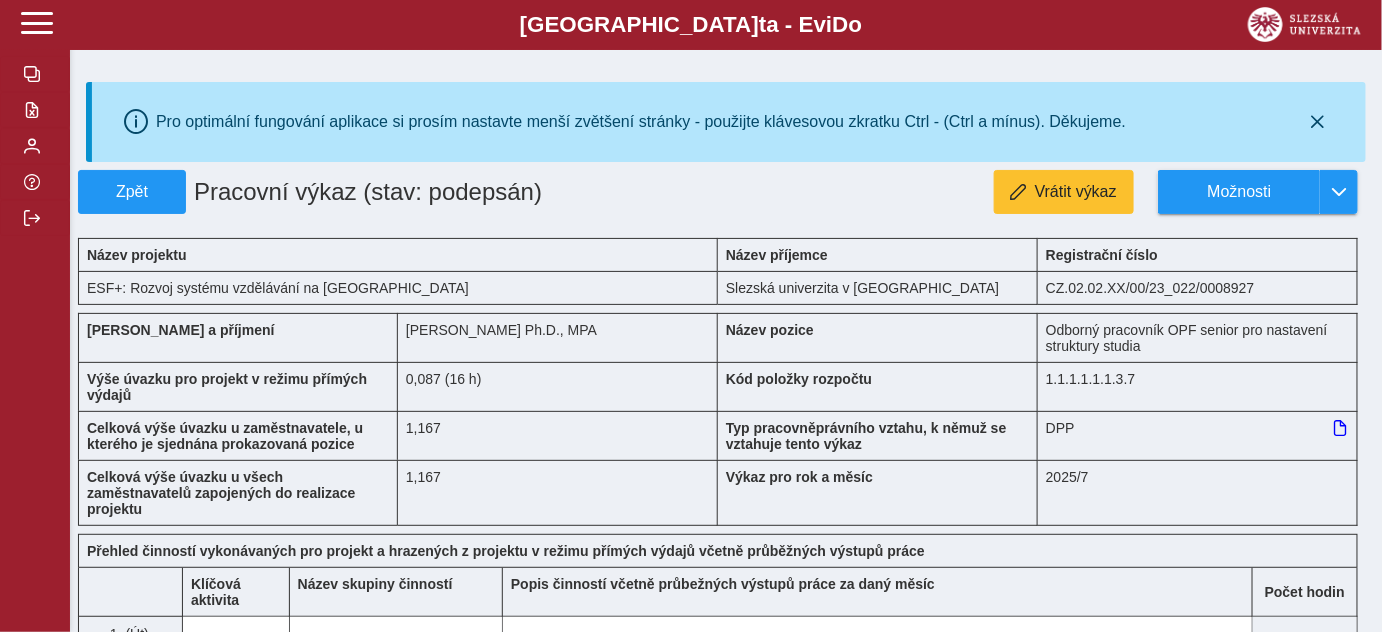 type on "**********" 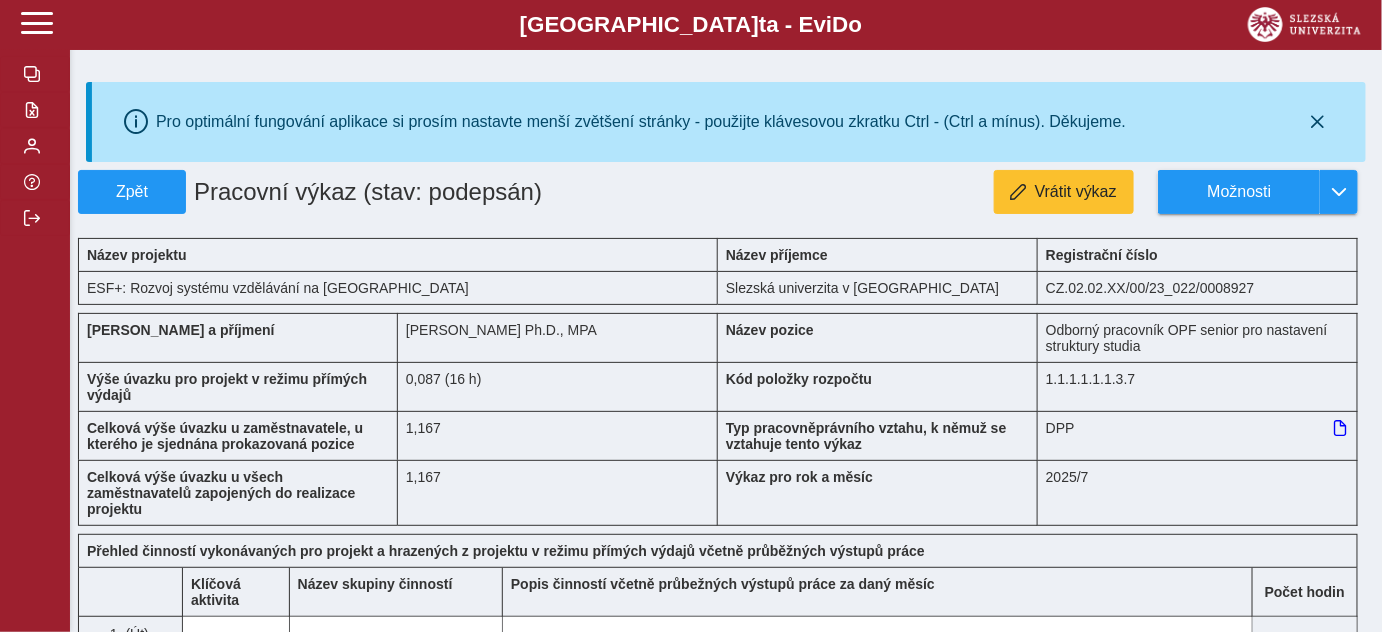 type on "*" 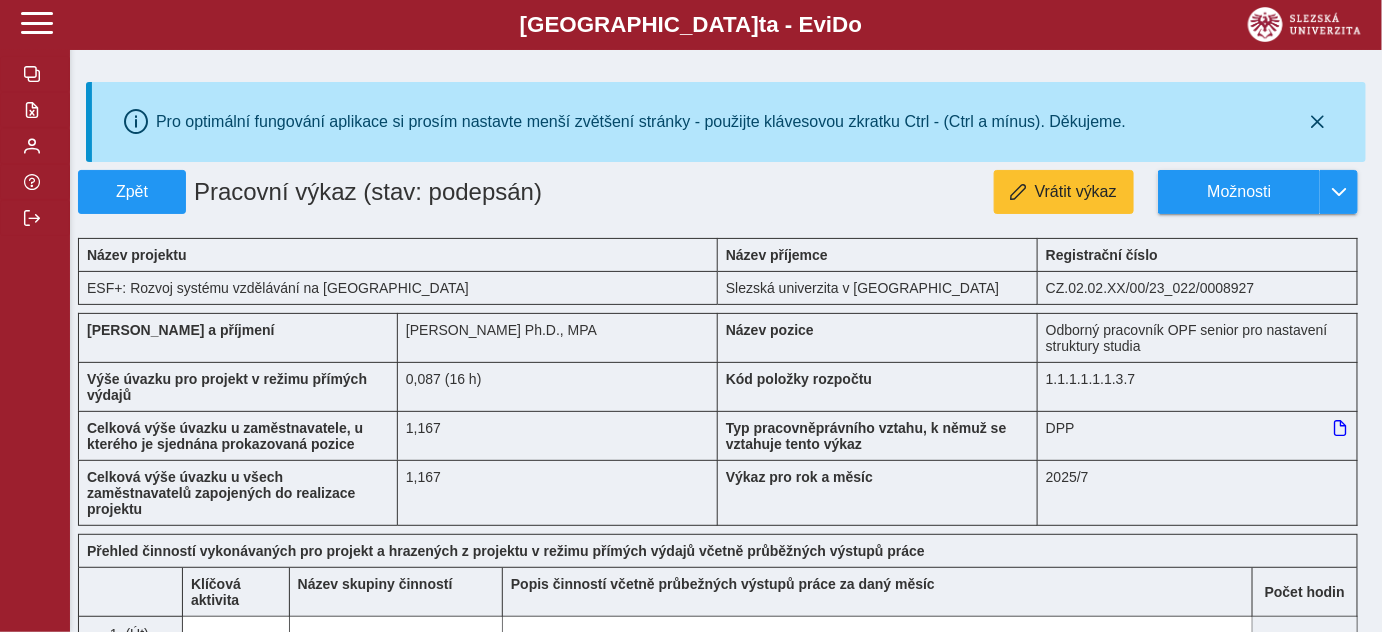 type on "*" 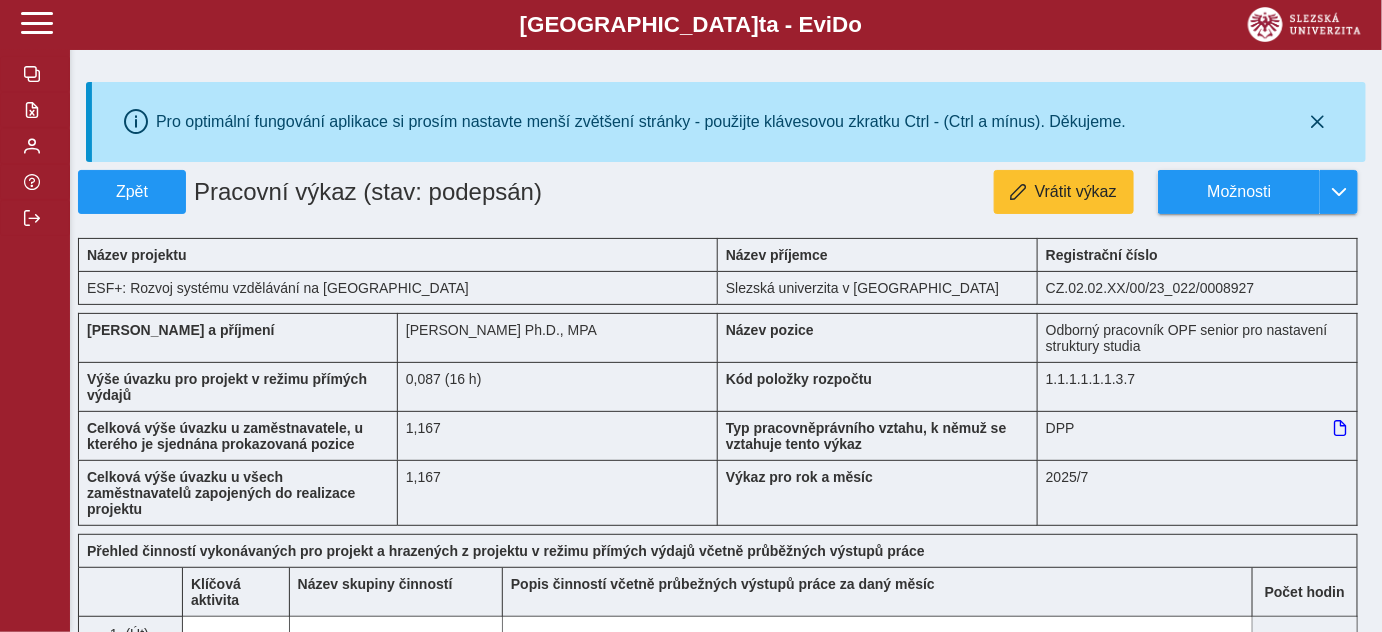 type 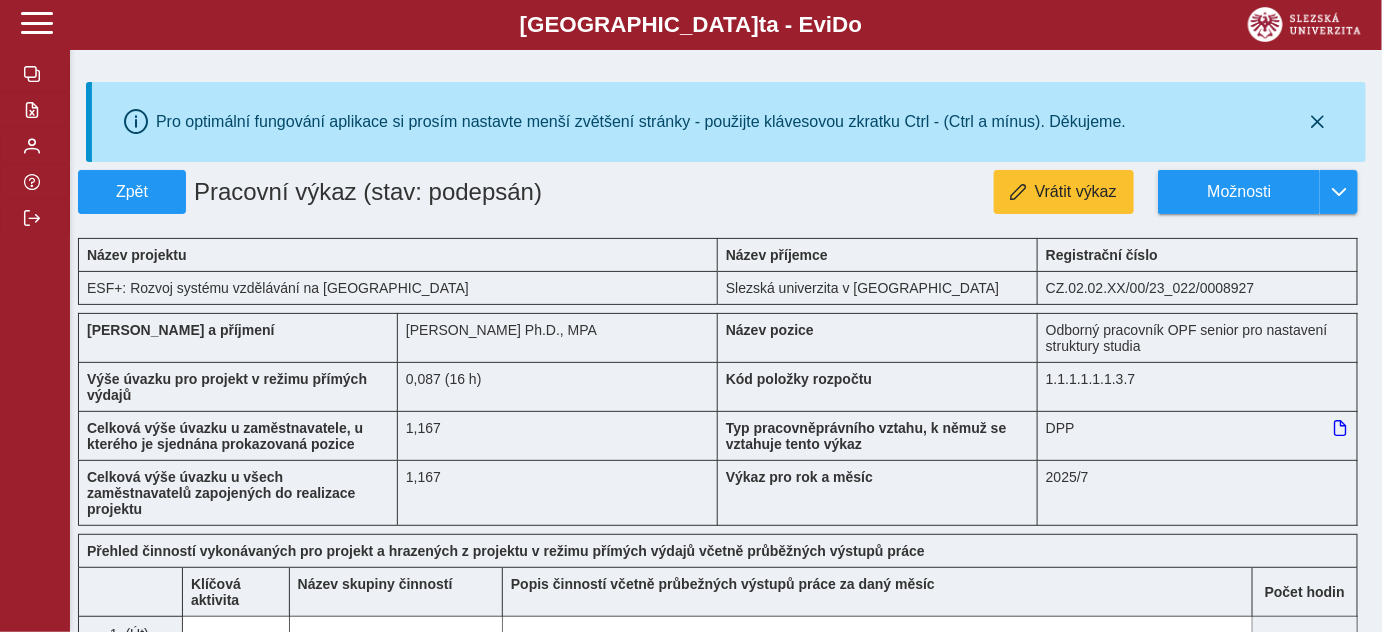 type 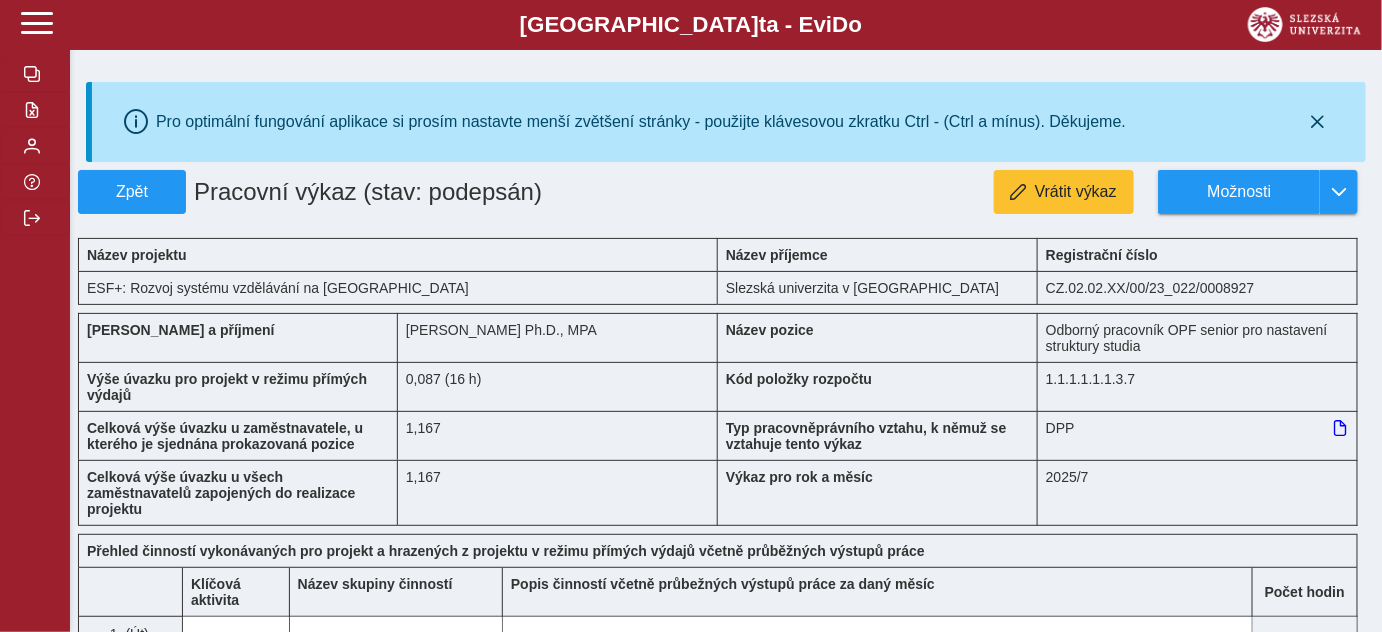 type 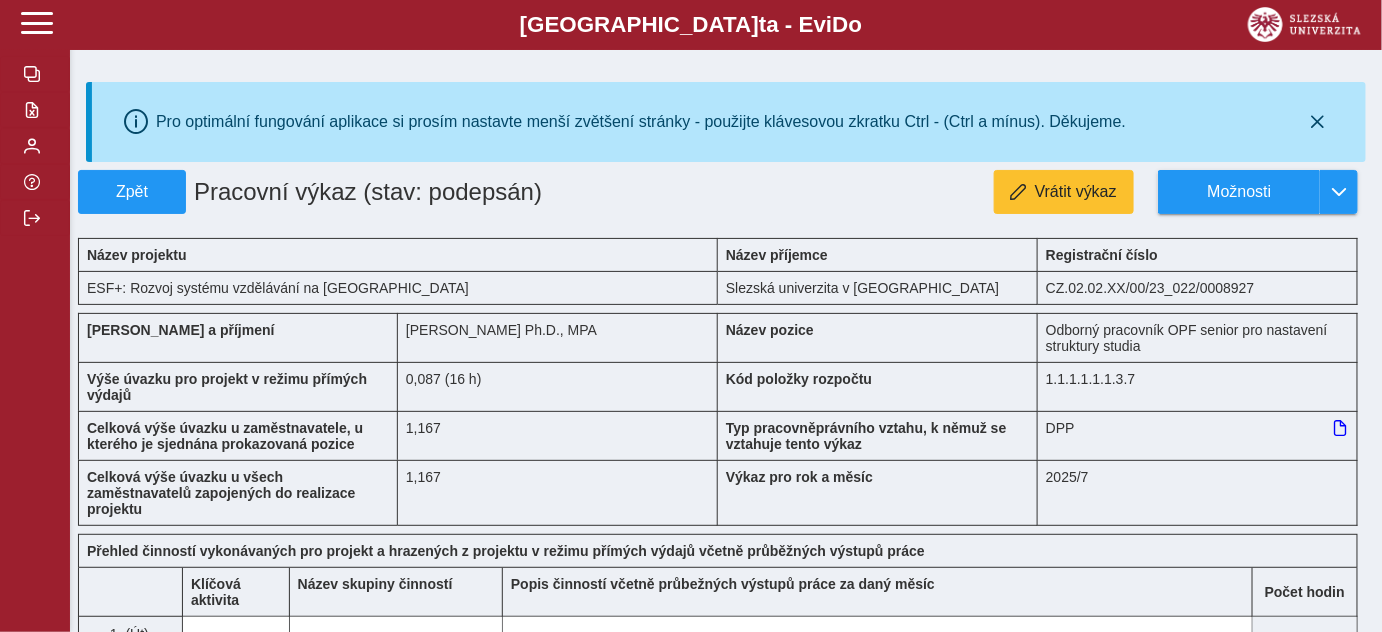 type on "*" 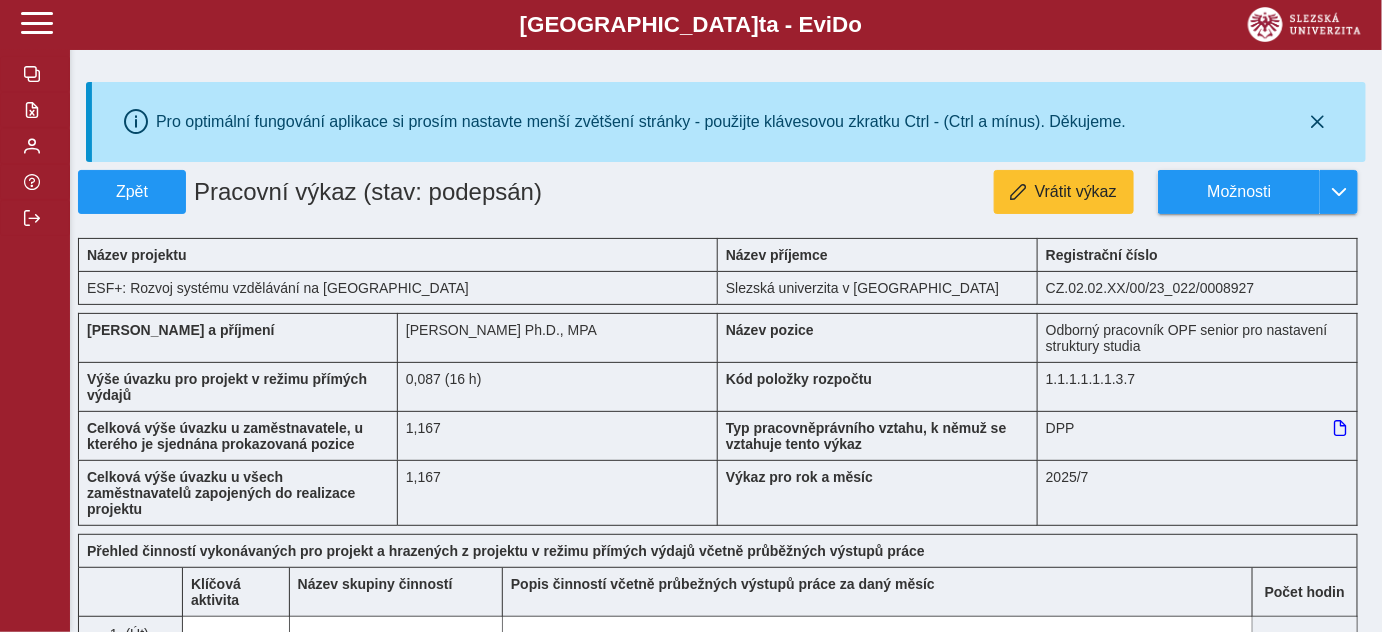 type on "***" 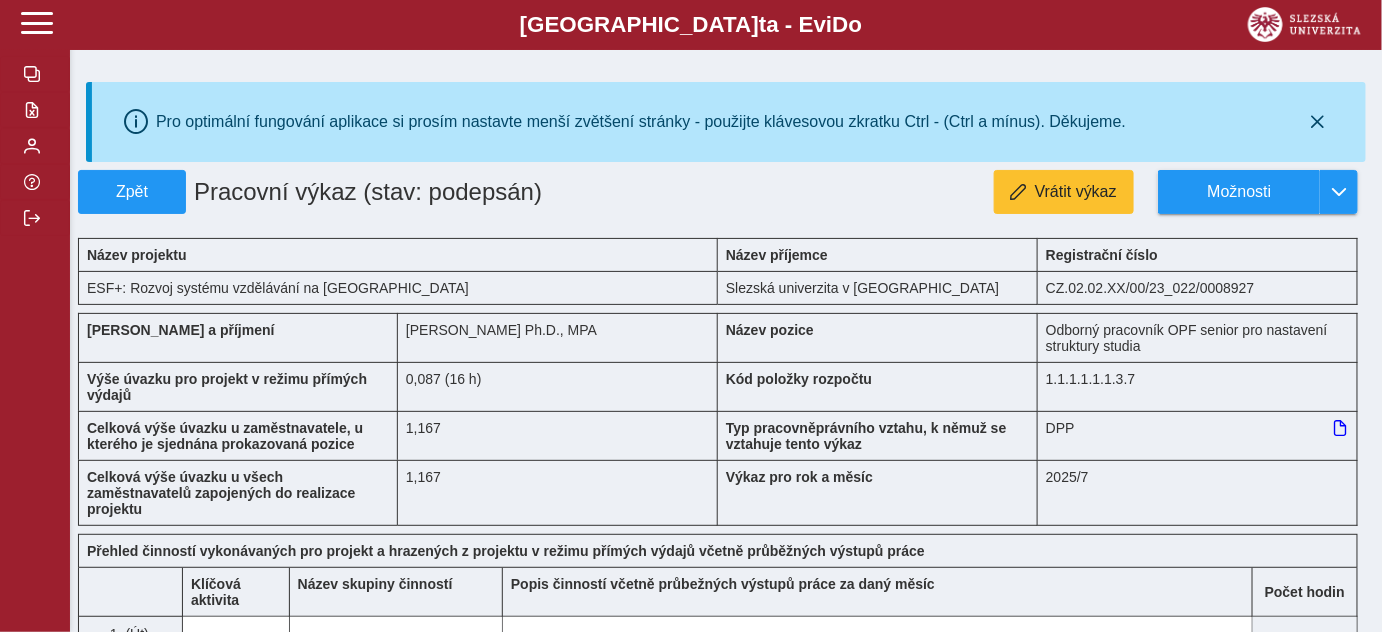 type on "**********" 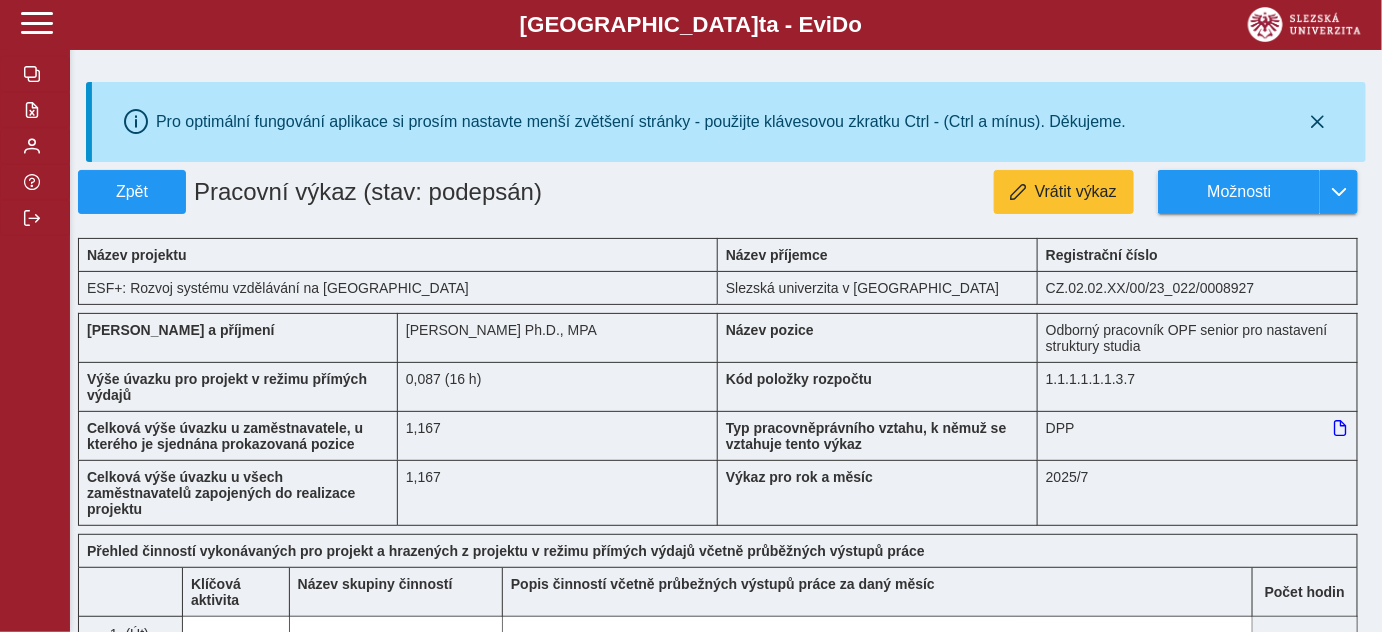 type on "**********" 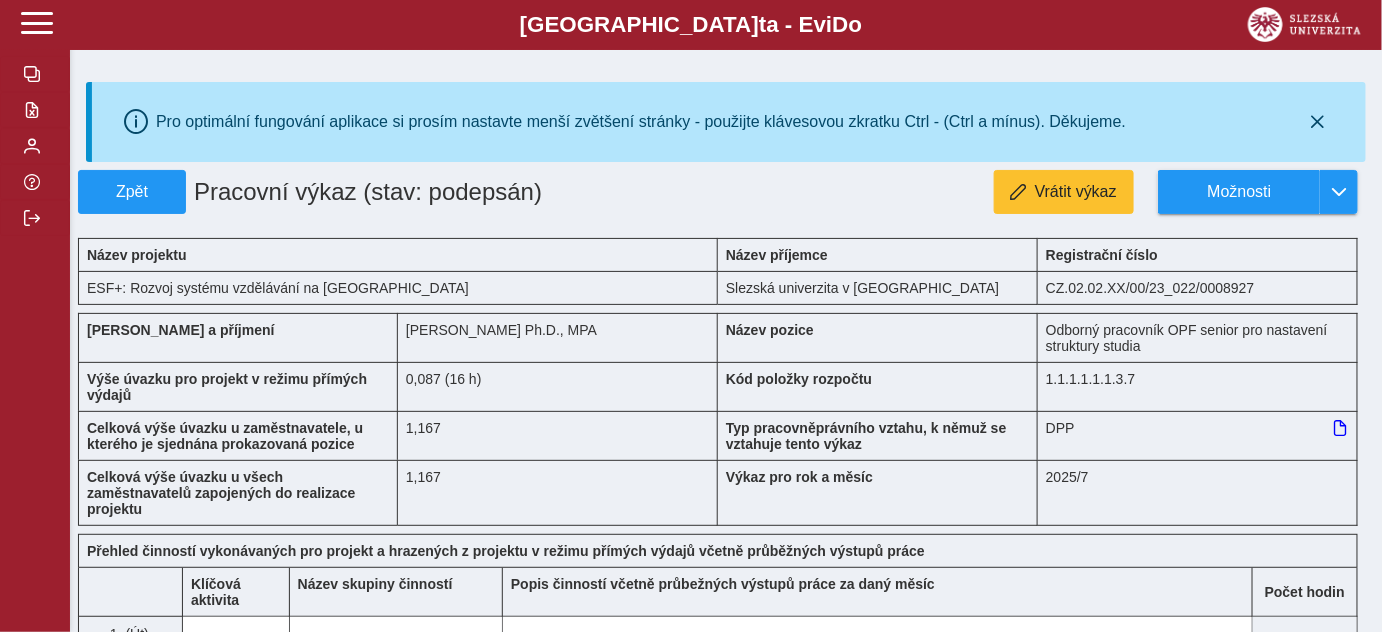 type 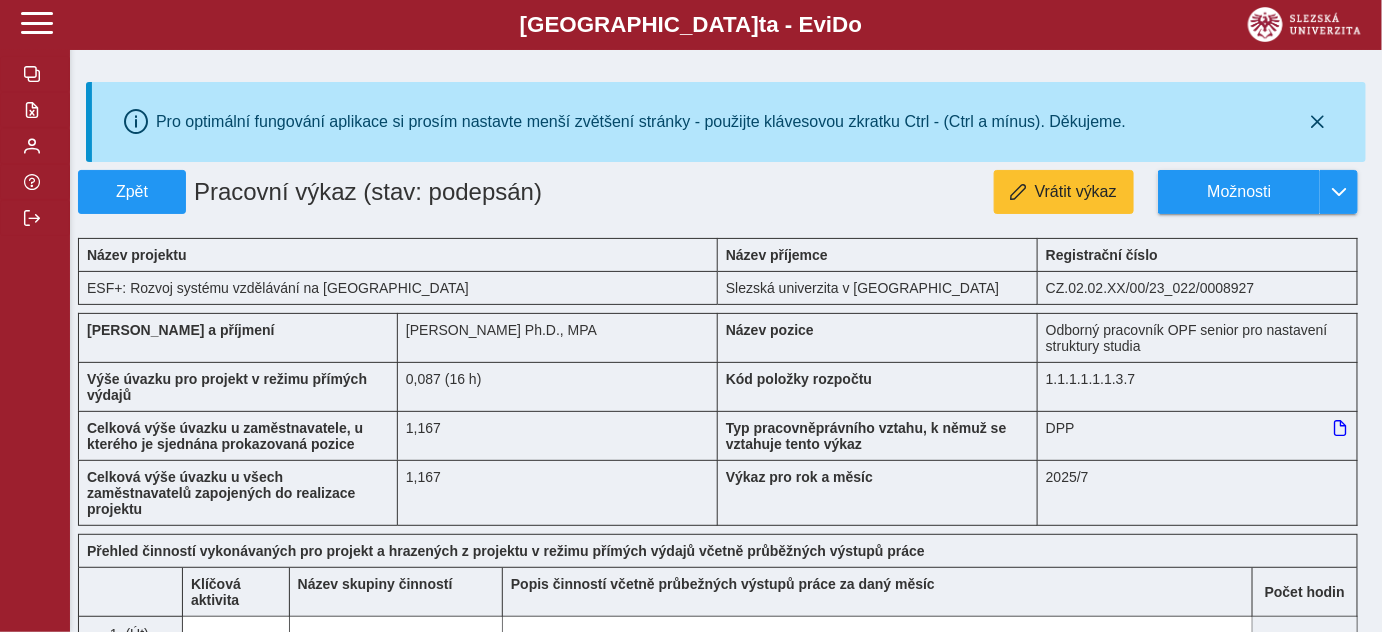 type 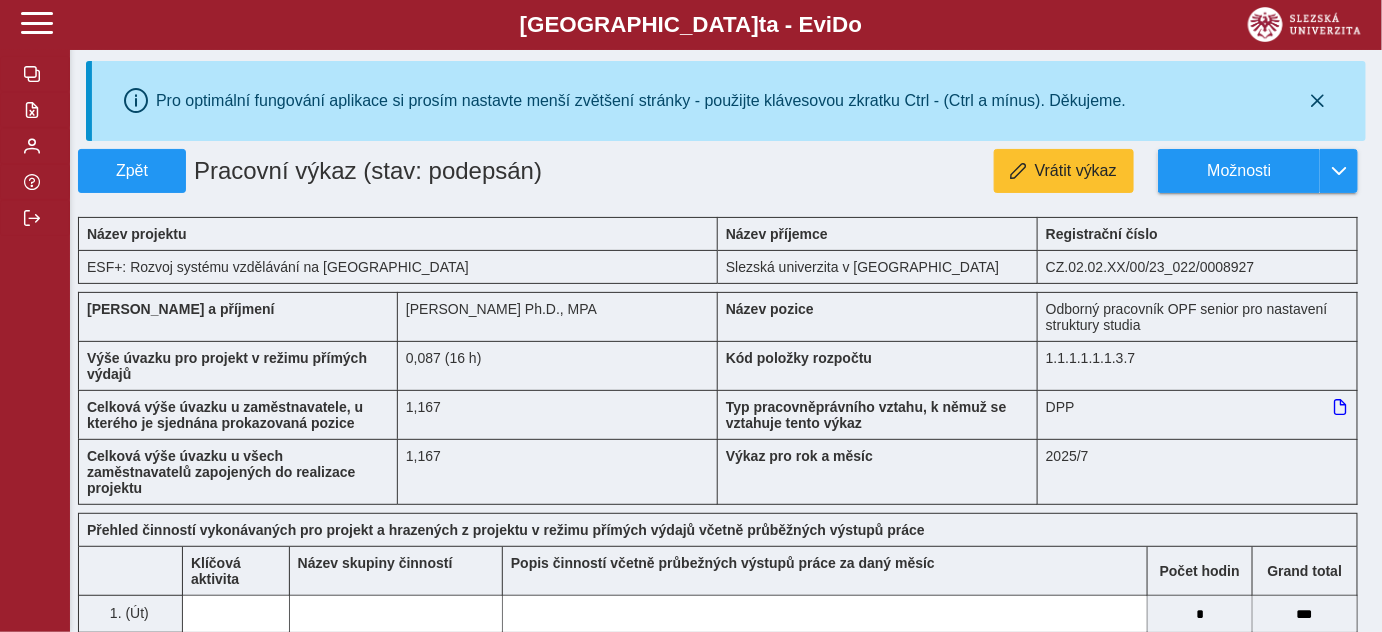 scroll, scrollTop: 0, scrollLeft: 0, axis: both 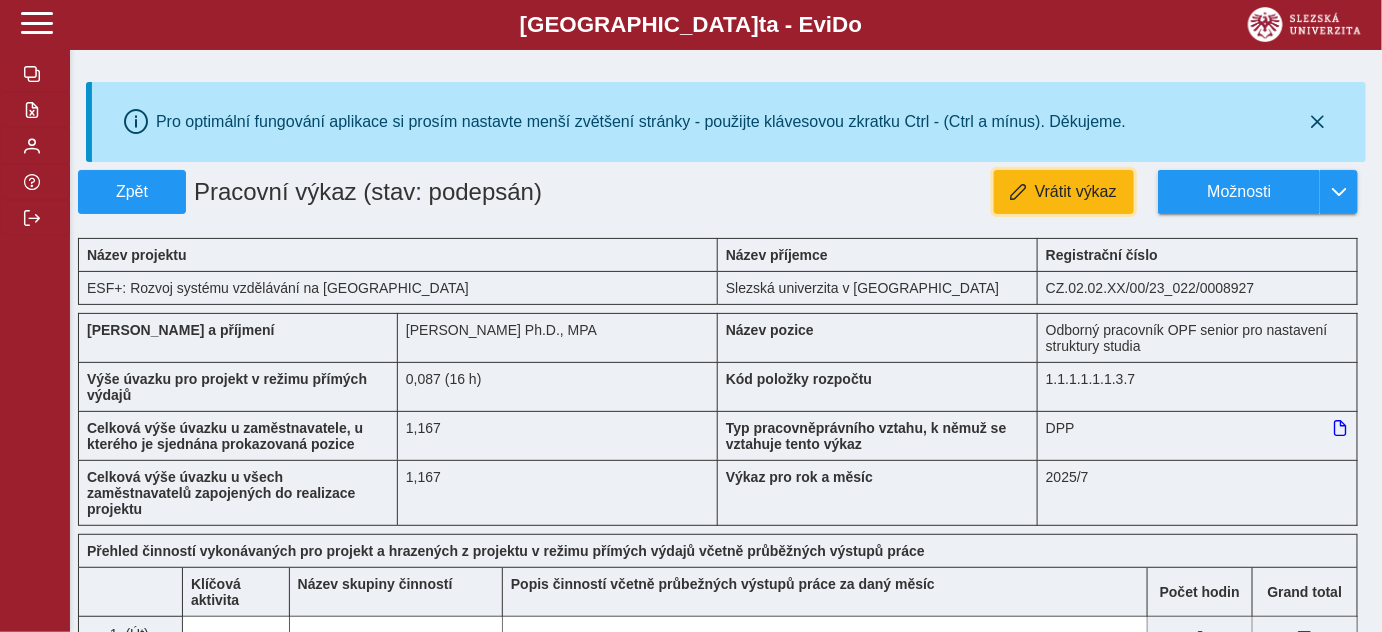 click on "Vrátit výkaz" at bounding box center (1076, 192) 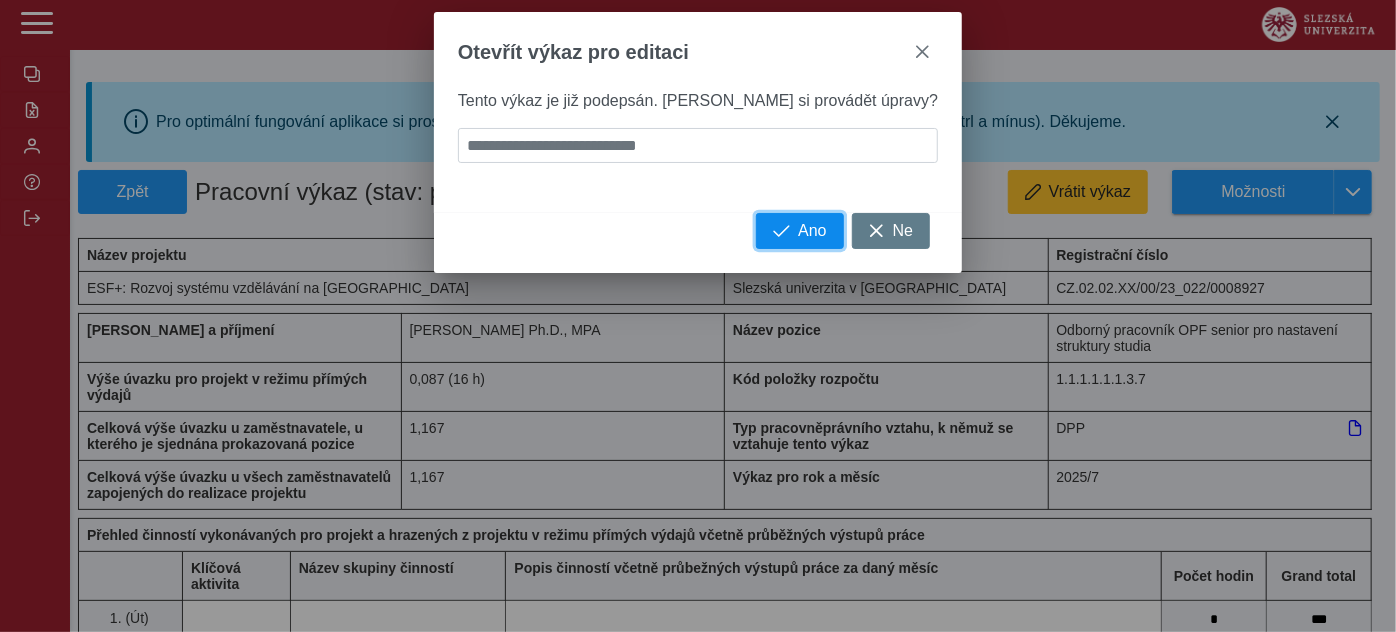 click on "Ano" at bounding box center [812, 231] 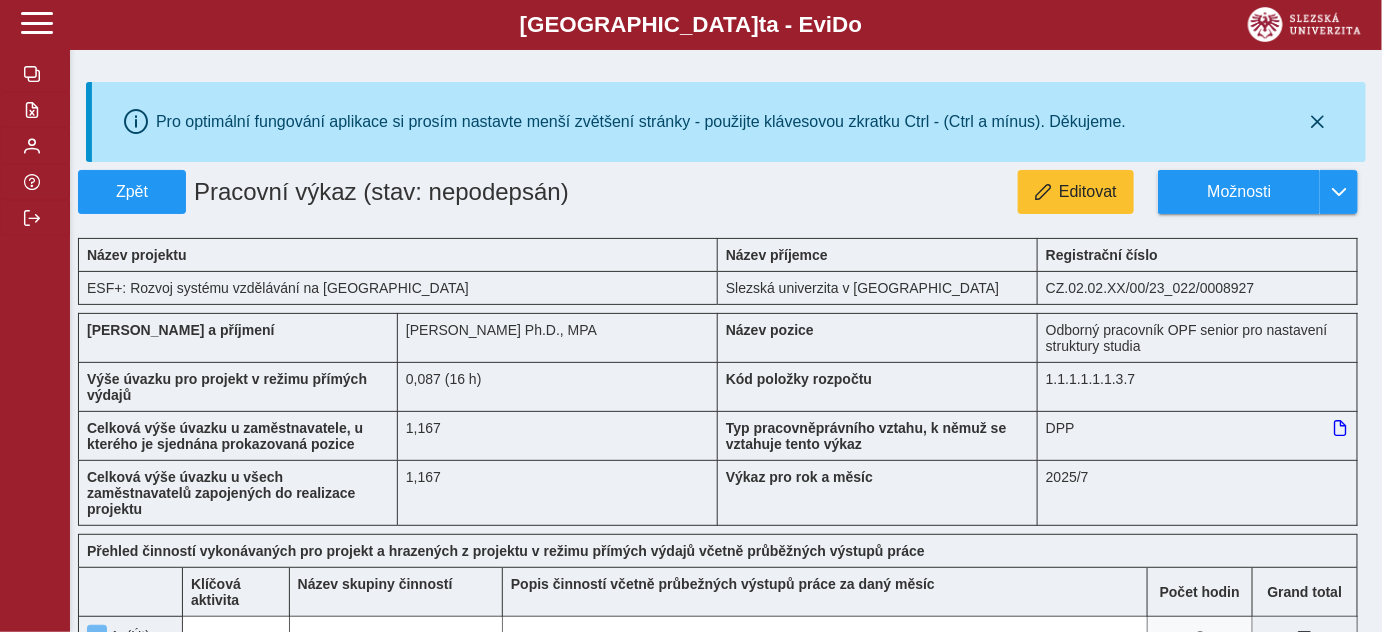 scroll, scrollTop: 90, scrollLeft: 0, axis: vertical 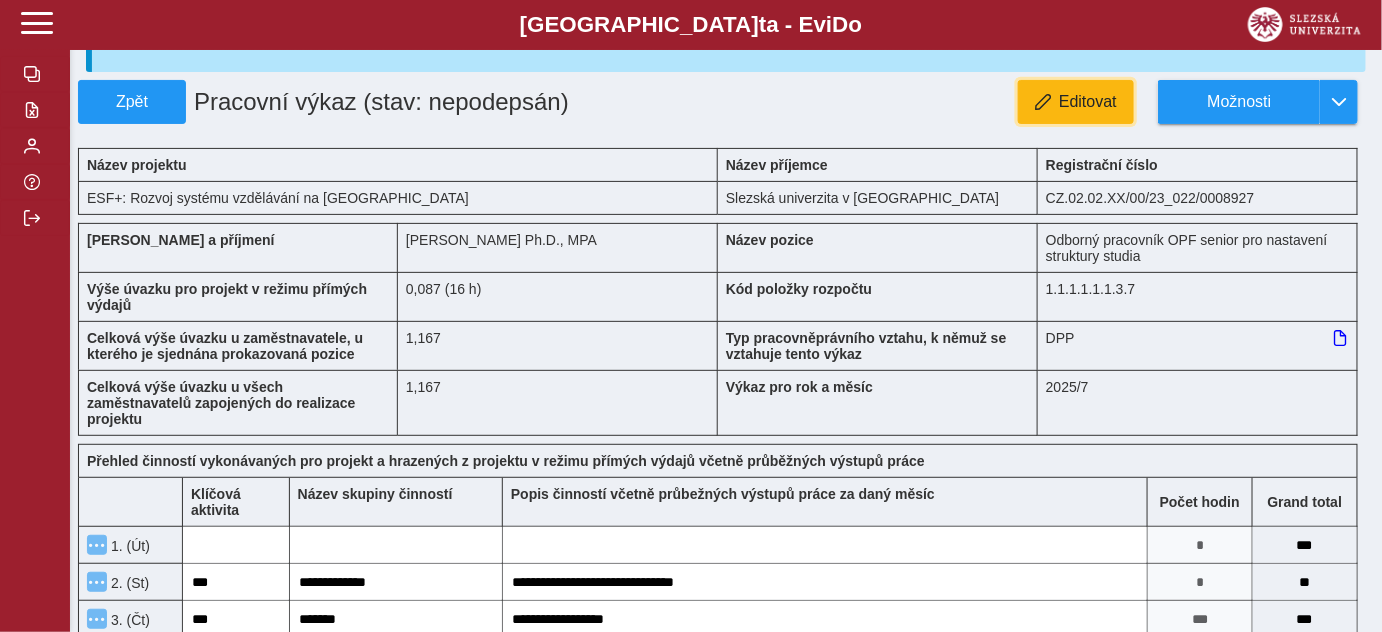 click on "Editovat" at bounding box center [1076, 102] 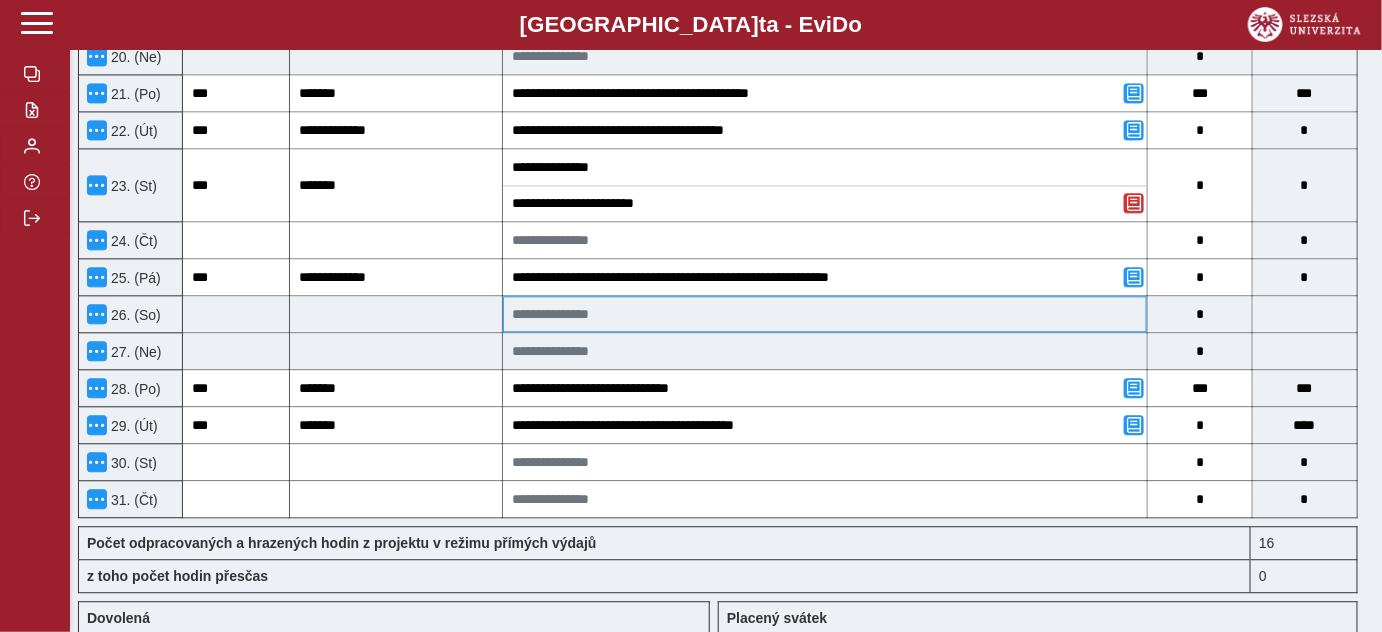 scroll, scrollTop: 1363, scrollLeft: 0, axis: vertical 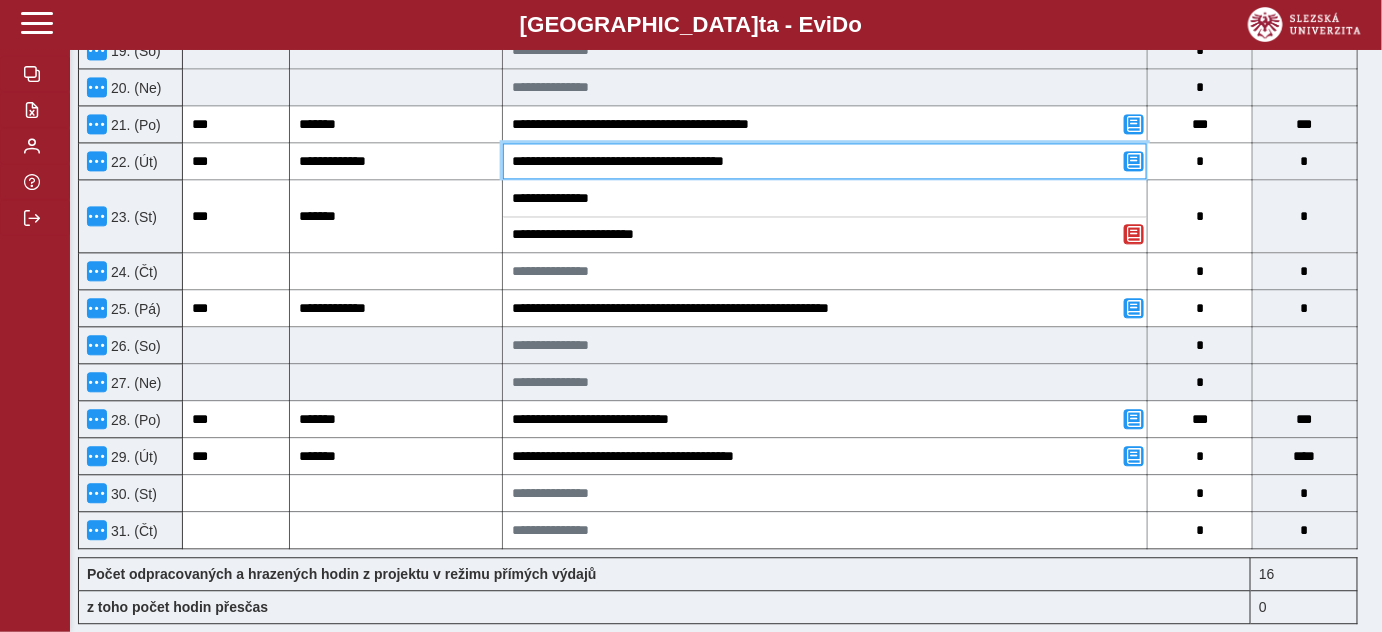 click on "**********" at bounding box center (825, 161) 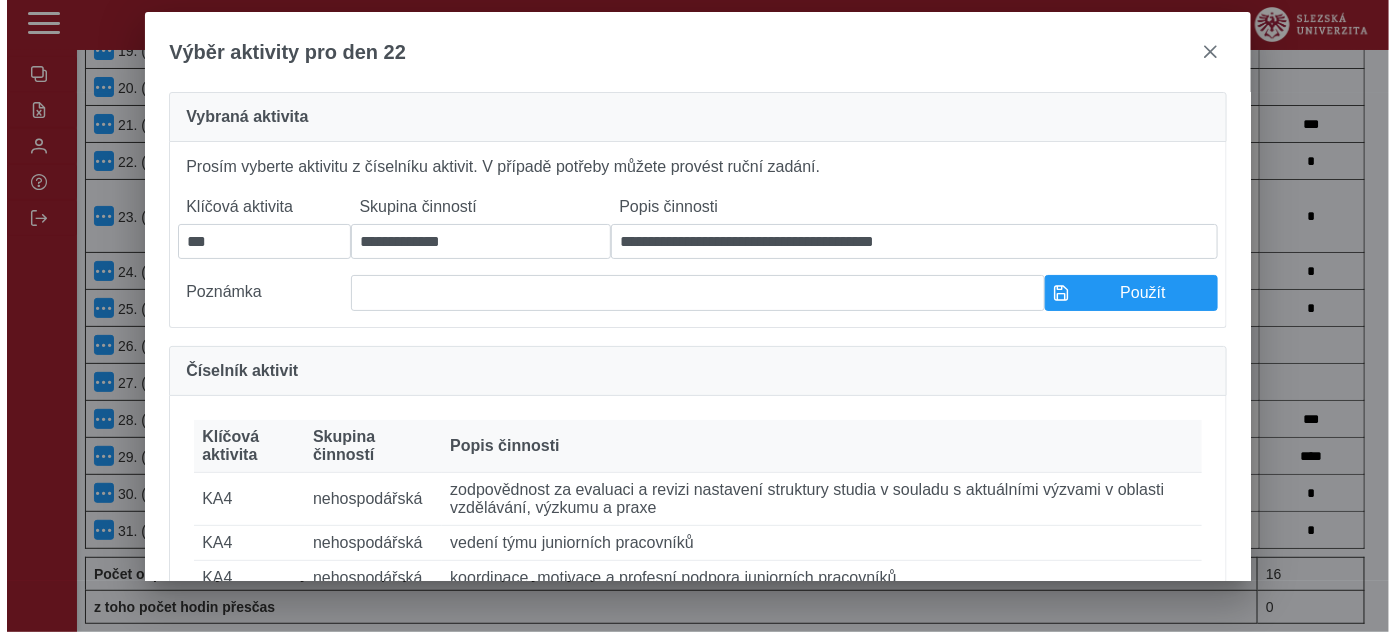scroll, scrollTop: 1347, scrollLeft: 0, axis: vertical 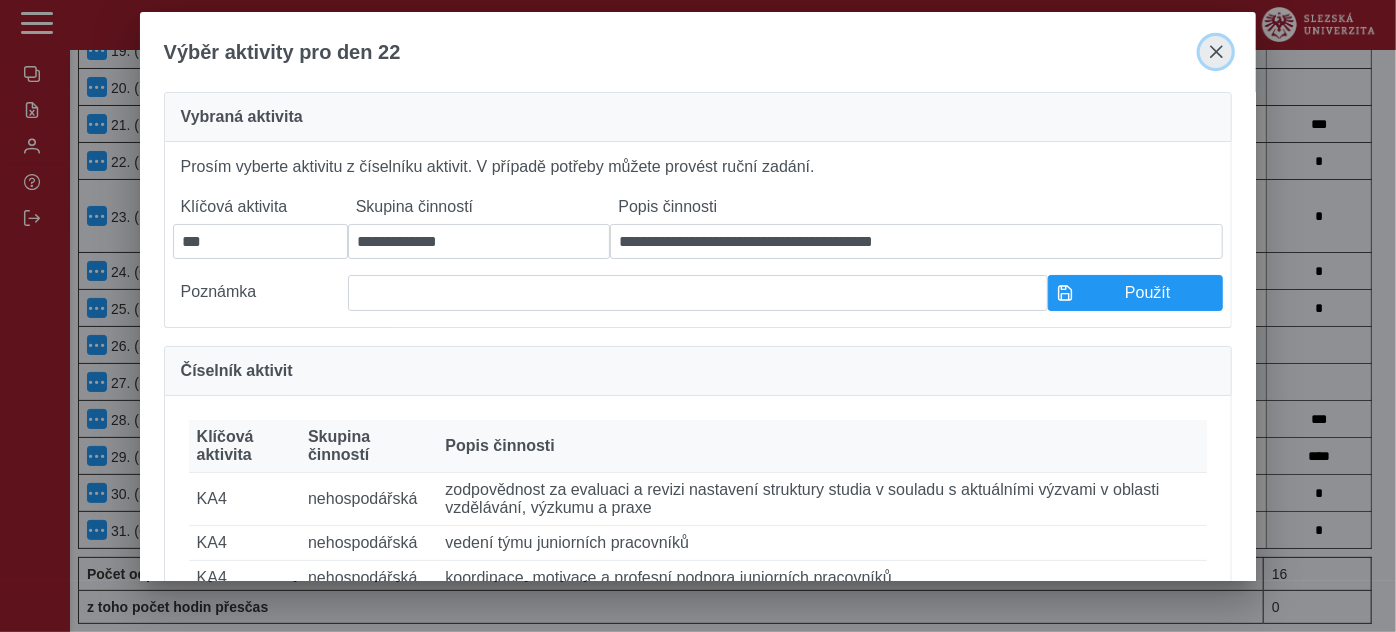 click at bounding box center [1216, 52] 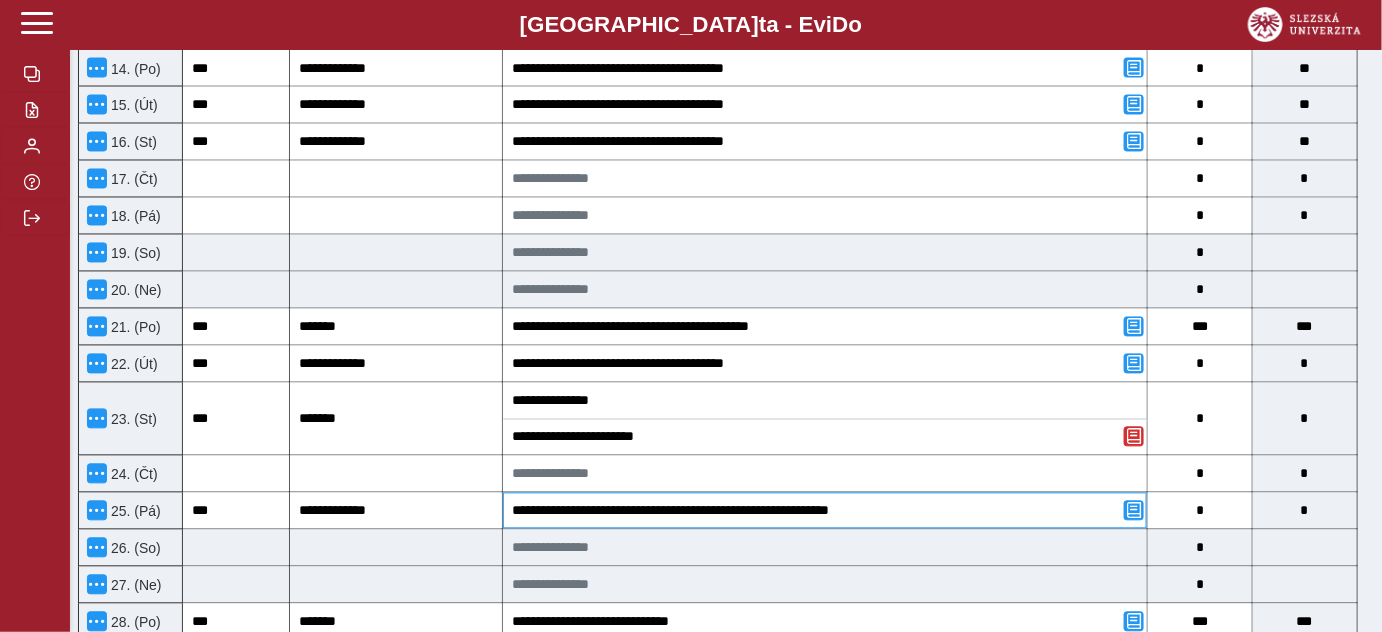 scroll, scrollTop: 1181, scrollLeft: 0, axis: vertical 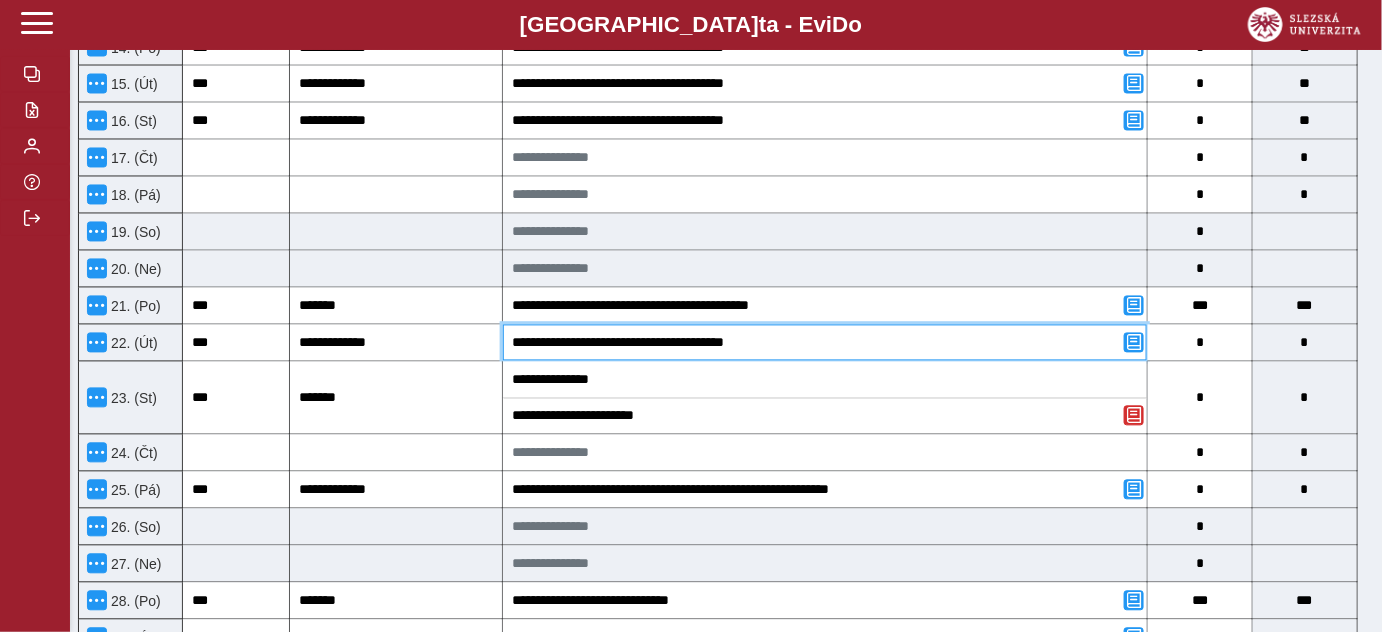click on "**********" at bounding box center (825, 343) 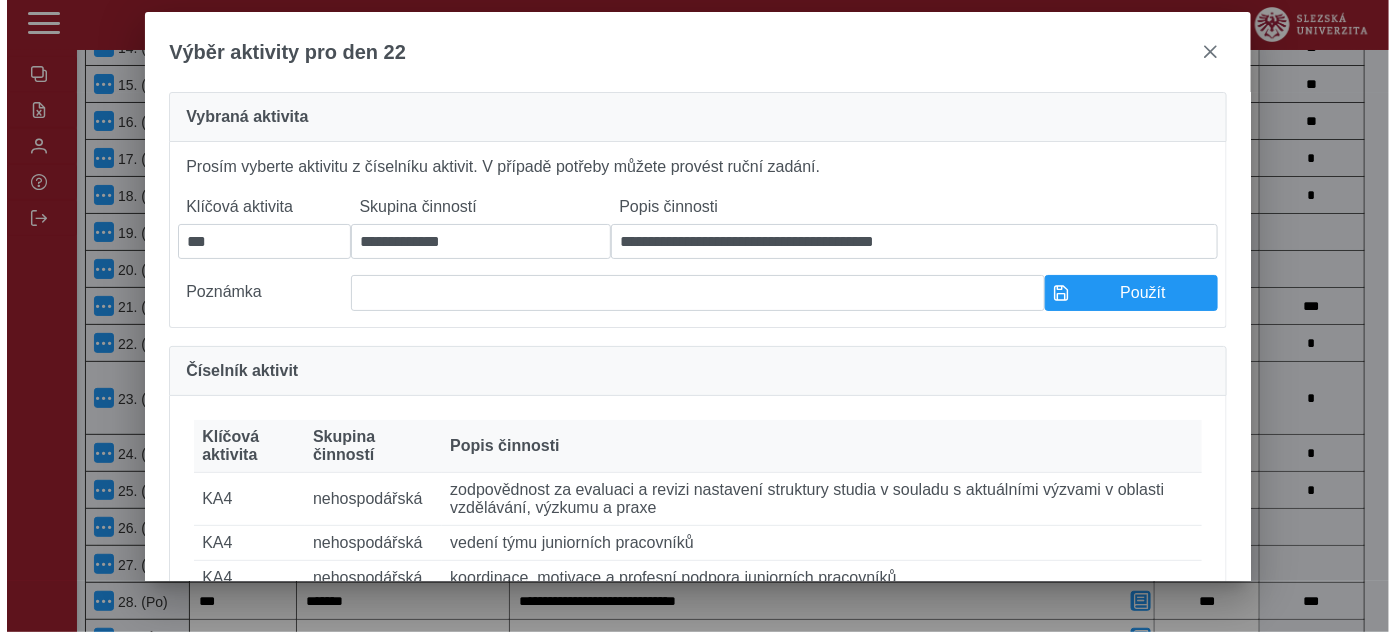 scroll, scrollTop: 1165, scrollLeft: 0, axis: vertical 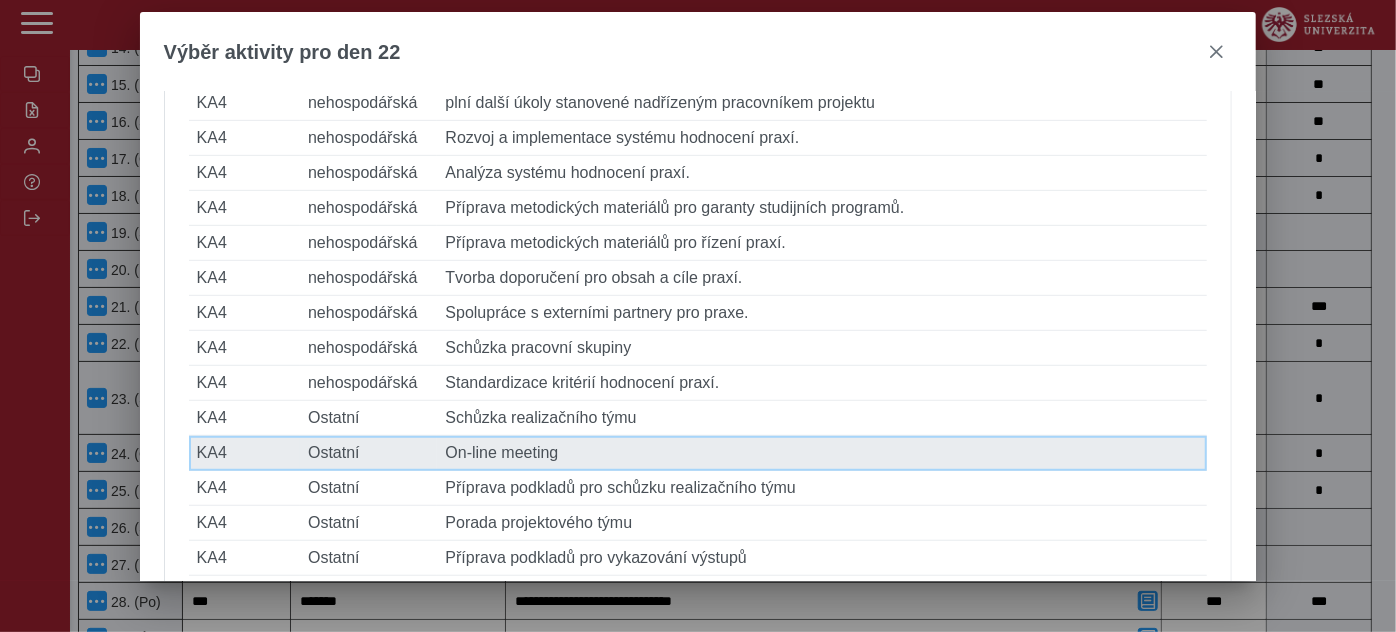 click on "Popis činnosti On-line meeting" at bounding box center [822, 453] 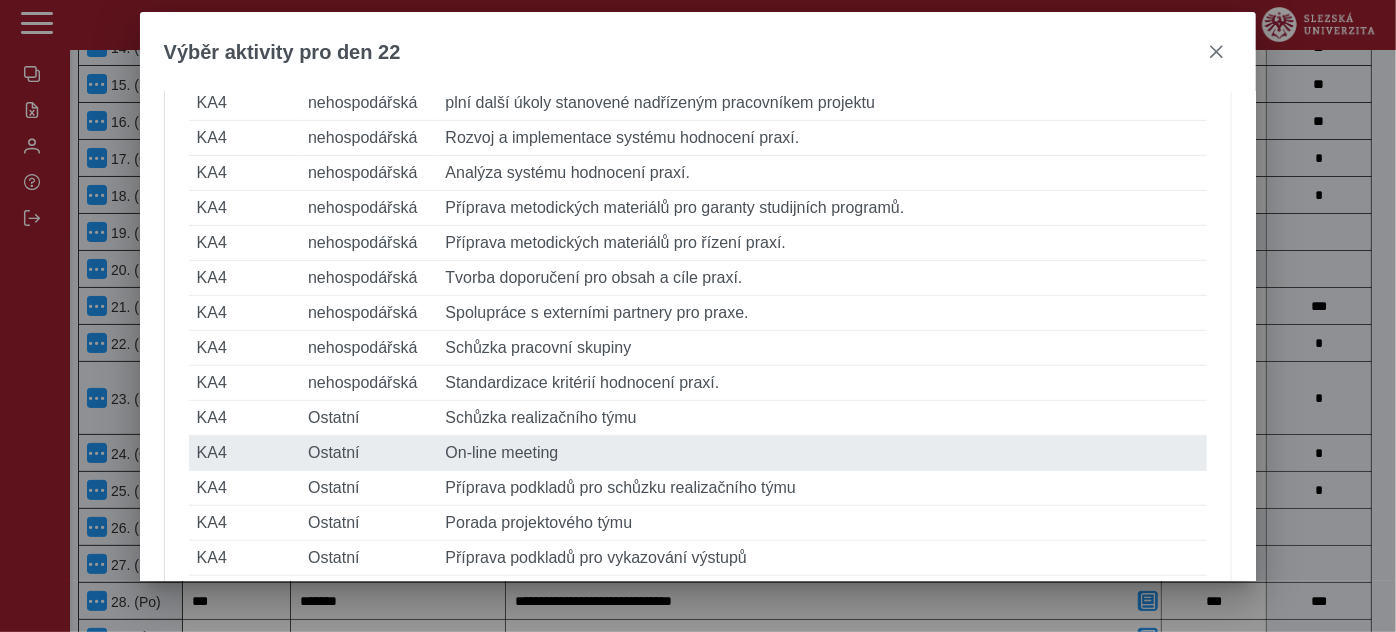 type on "*******" 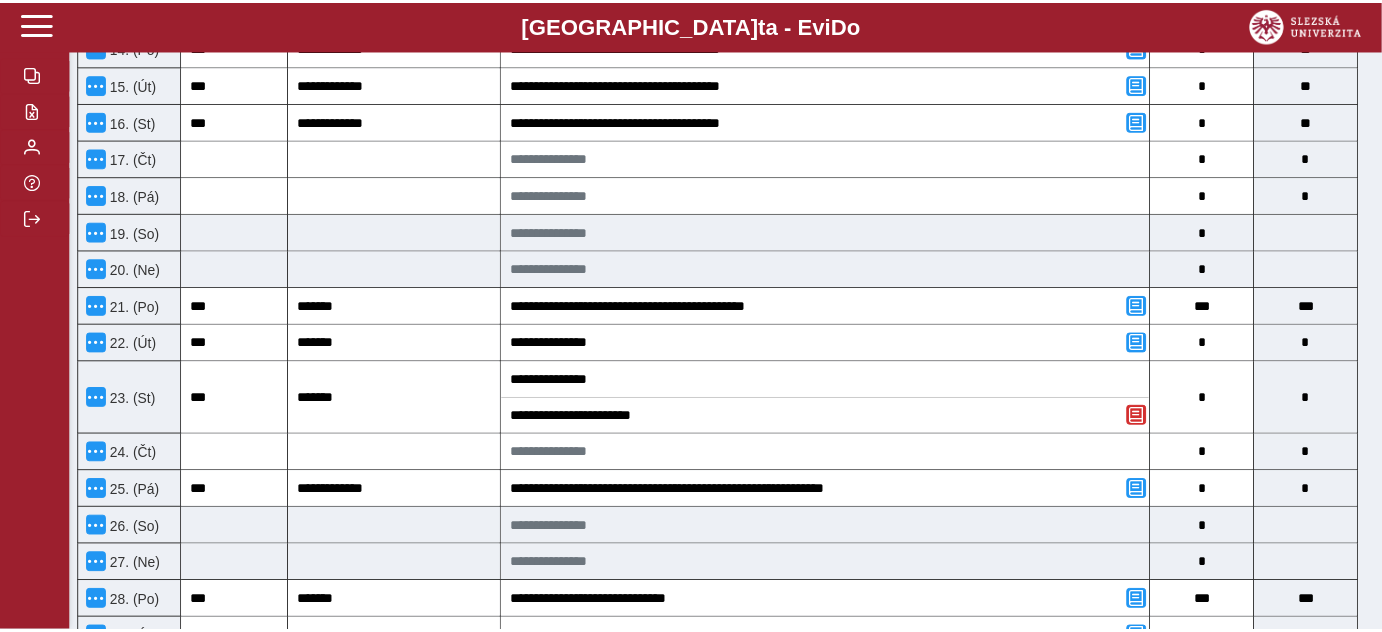 scroll, scrollTop: 1181, scrollLeft: 0, axis: vertical 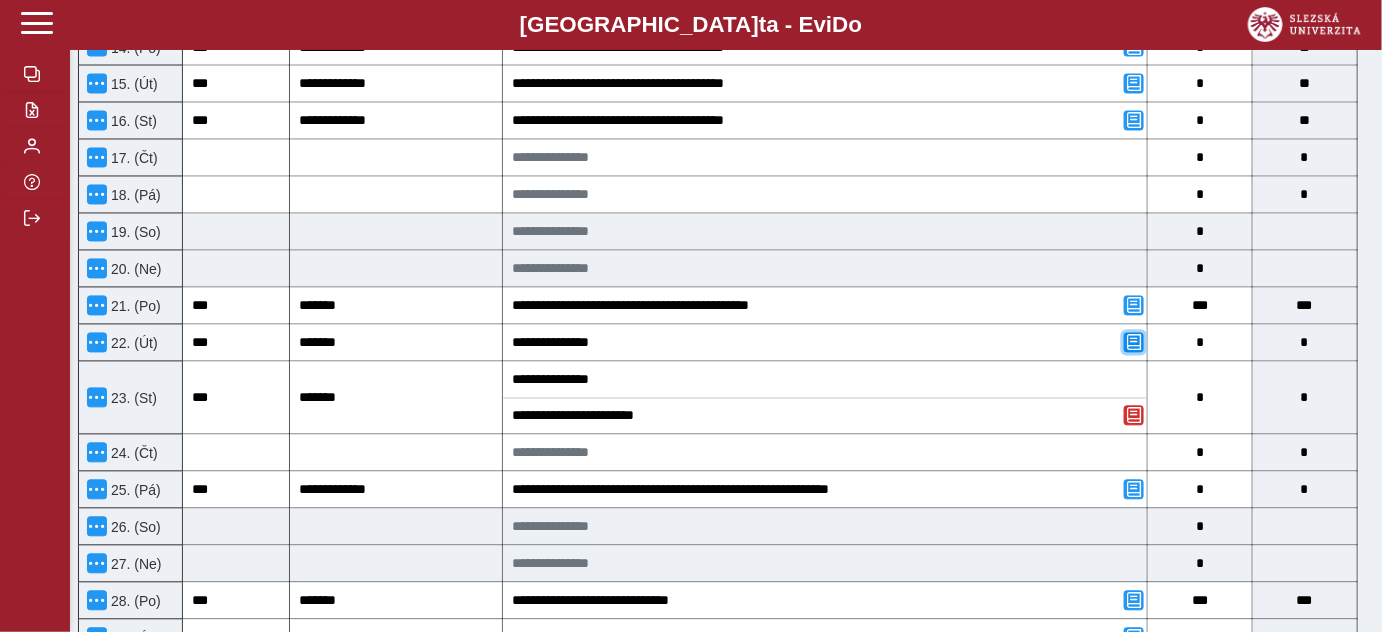 click at bounding box center [1134, 343] 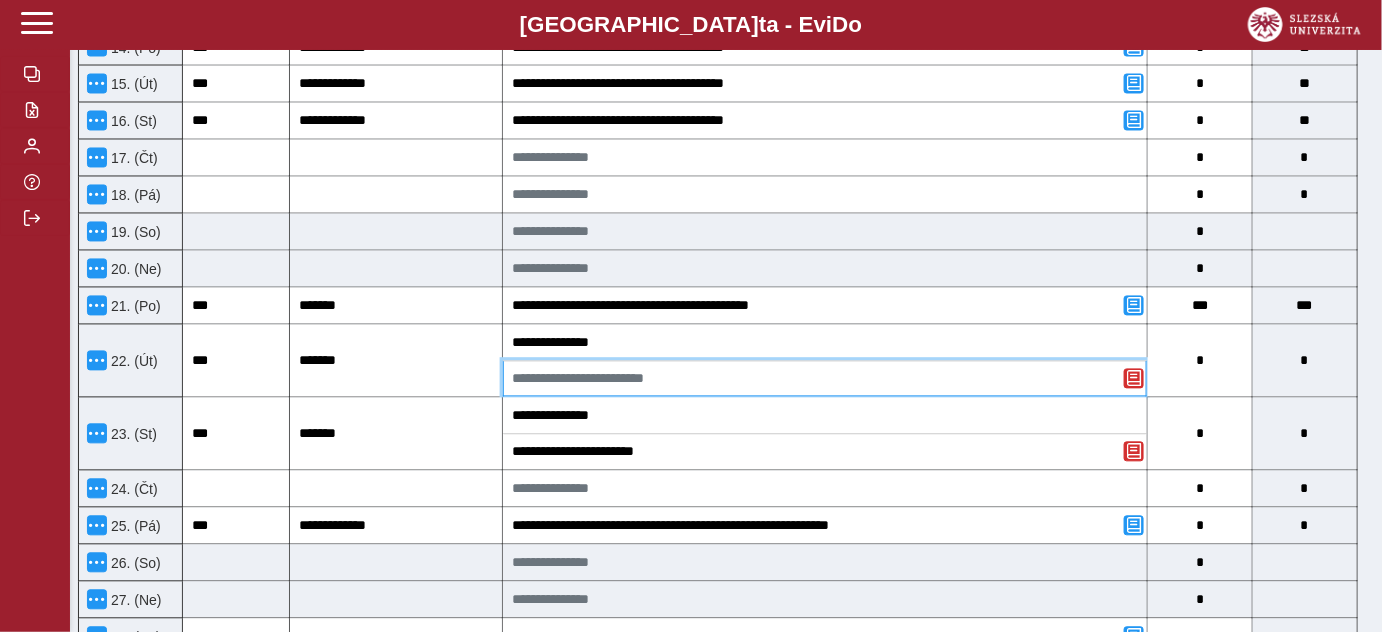 click at bounding box center (825, 379) 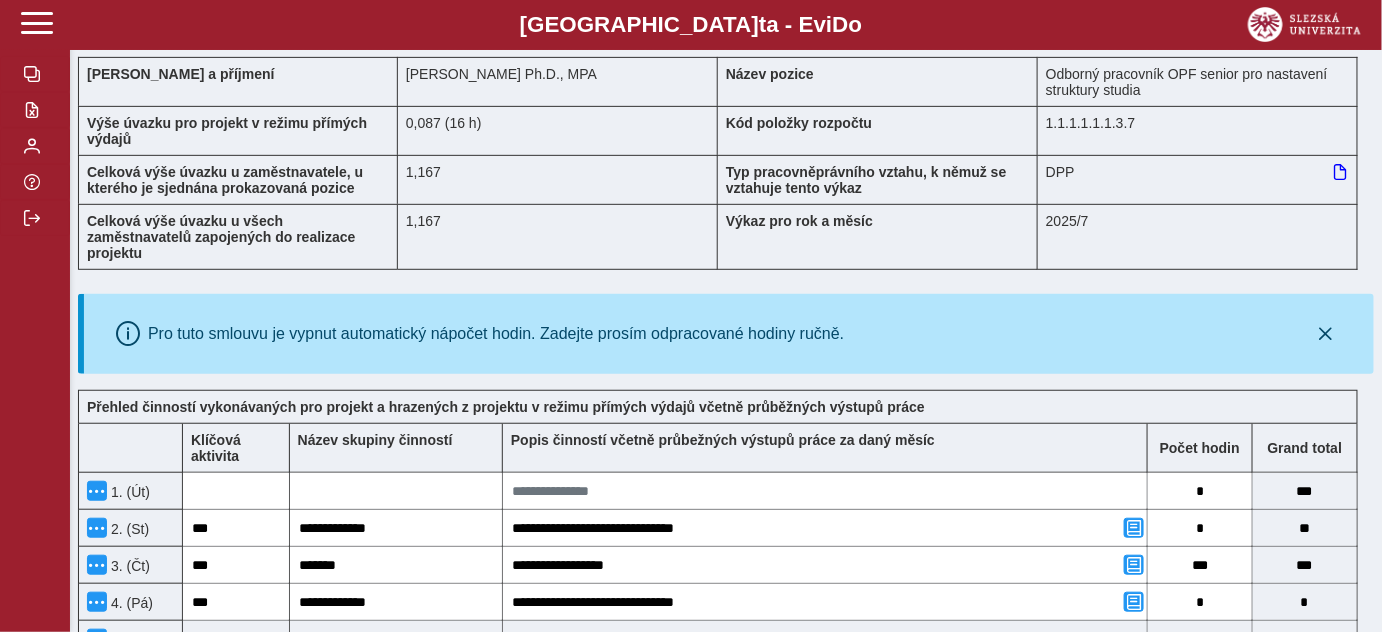 scroll, scrollTop: 0, scrollLeft: 0, axis: both 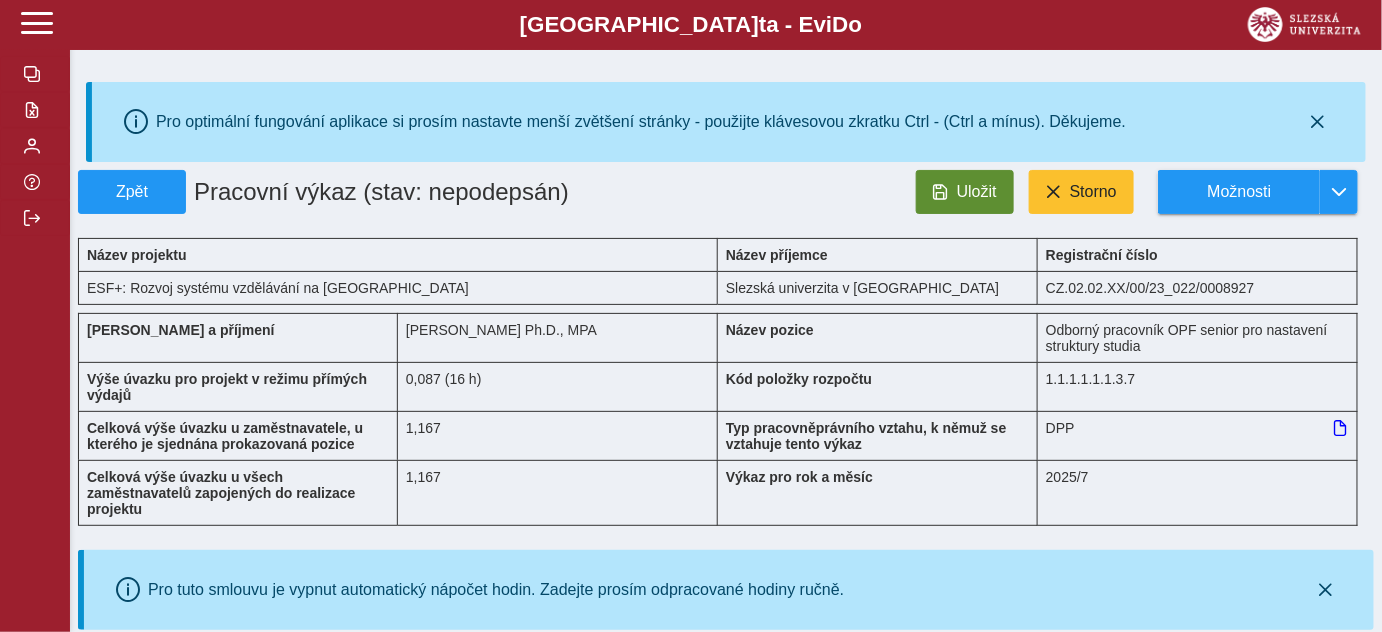 type on "**********" 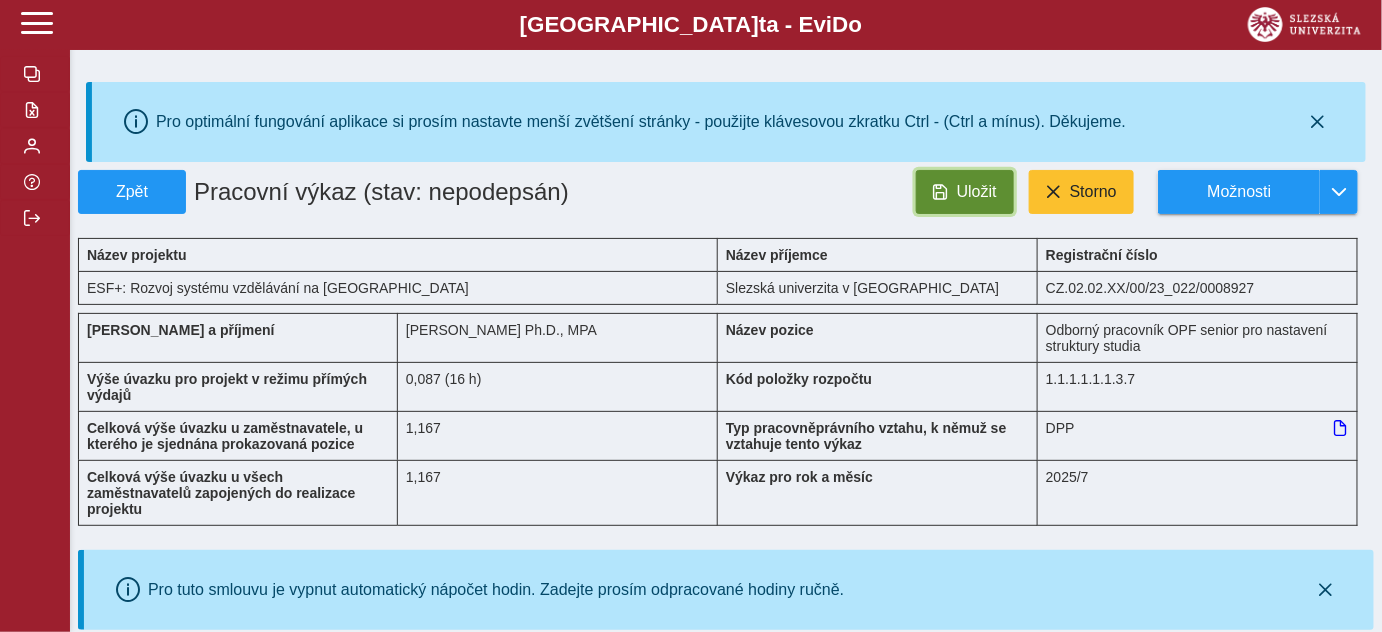 click on "Uložit" at bounding box center [977, 192] 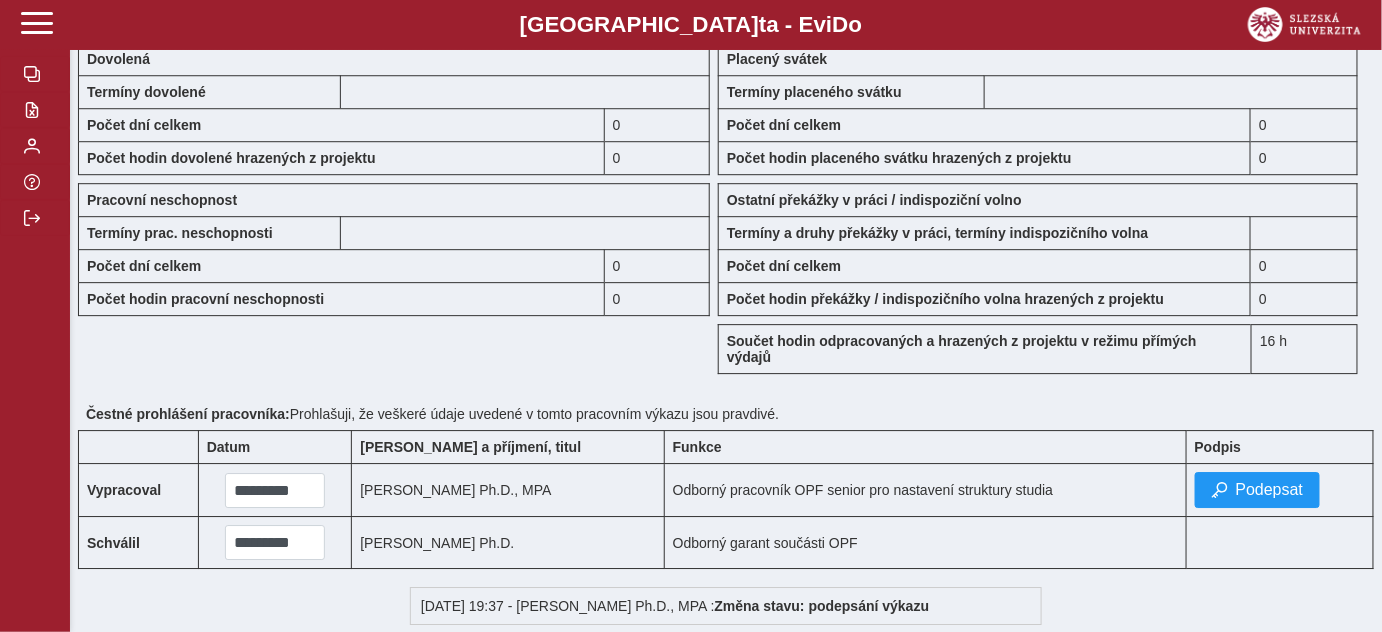 scroll, scrollTop: 1909, scrollLeft: 0, axis: vertical 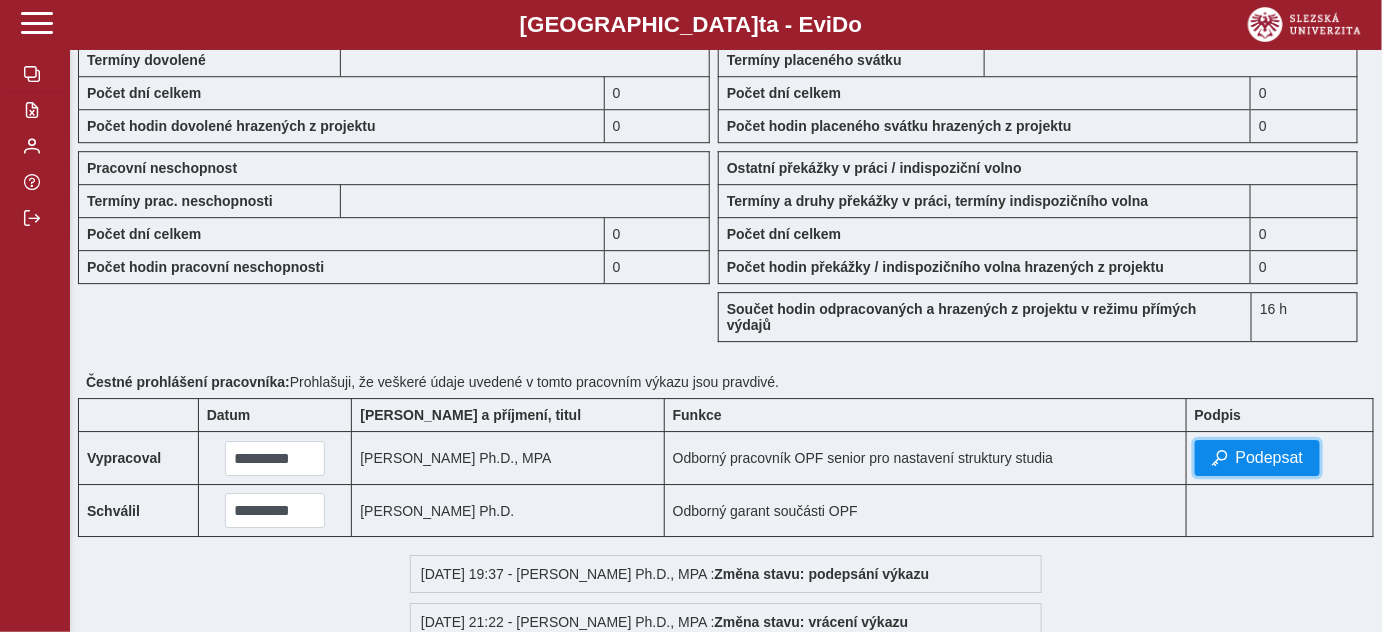 click on "Podepsat" at bounding box center (1270, 458) 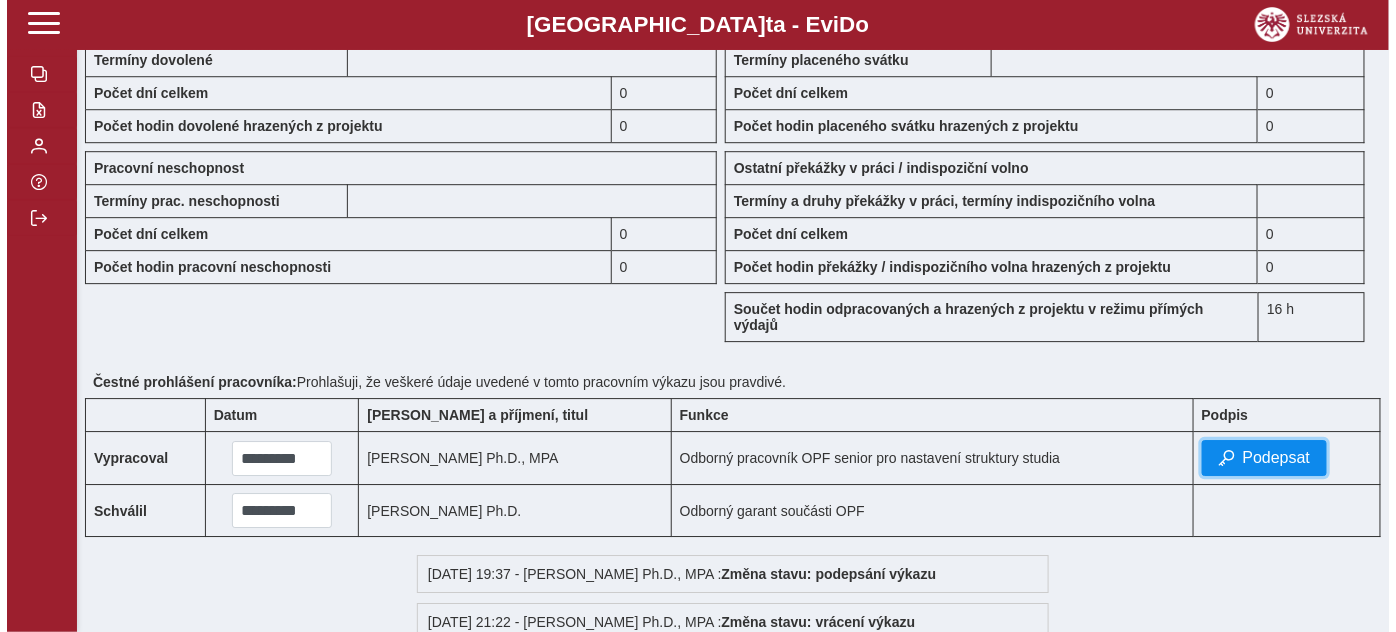 scroll, scrollTop: 1893, scrollLeft: 0, axis: vertical 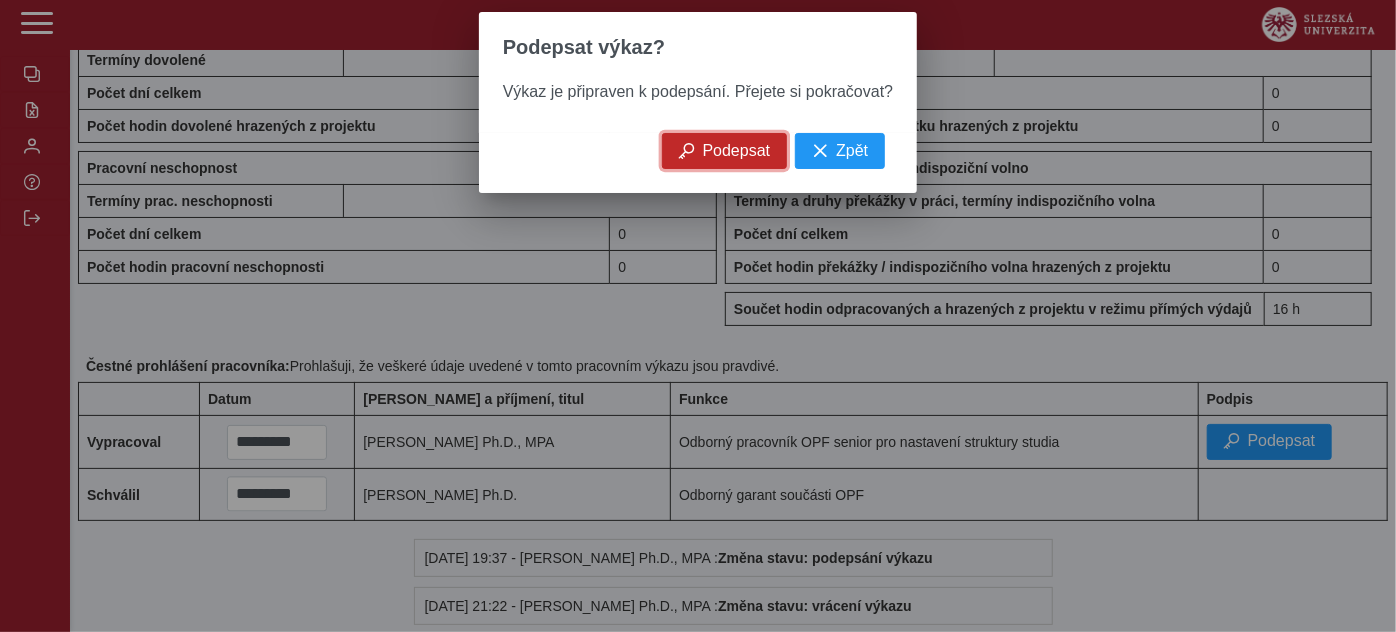 click on "Podepsat" at bounding box center (737, 151) 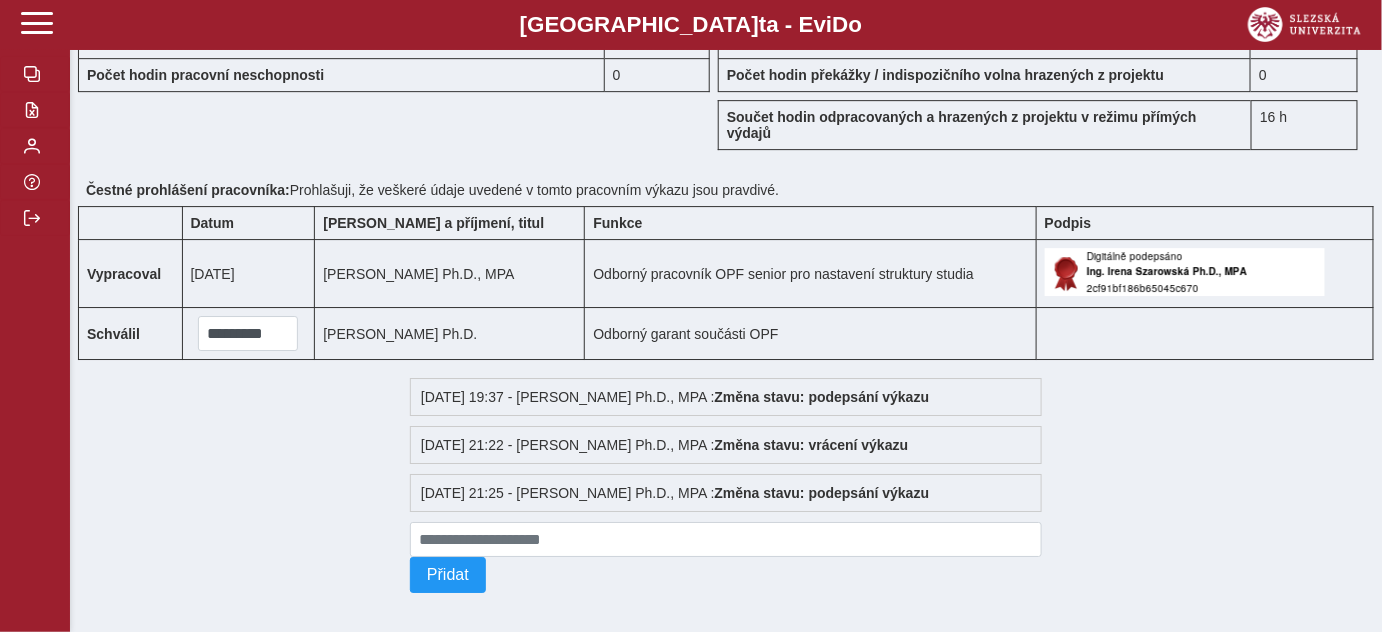 scroll, scrollTop: 2104, scrollLeft: 0, axis: vertical 